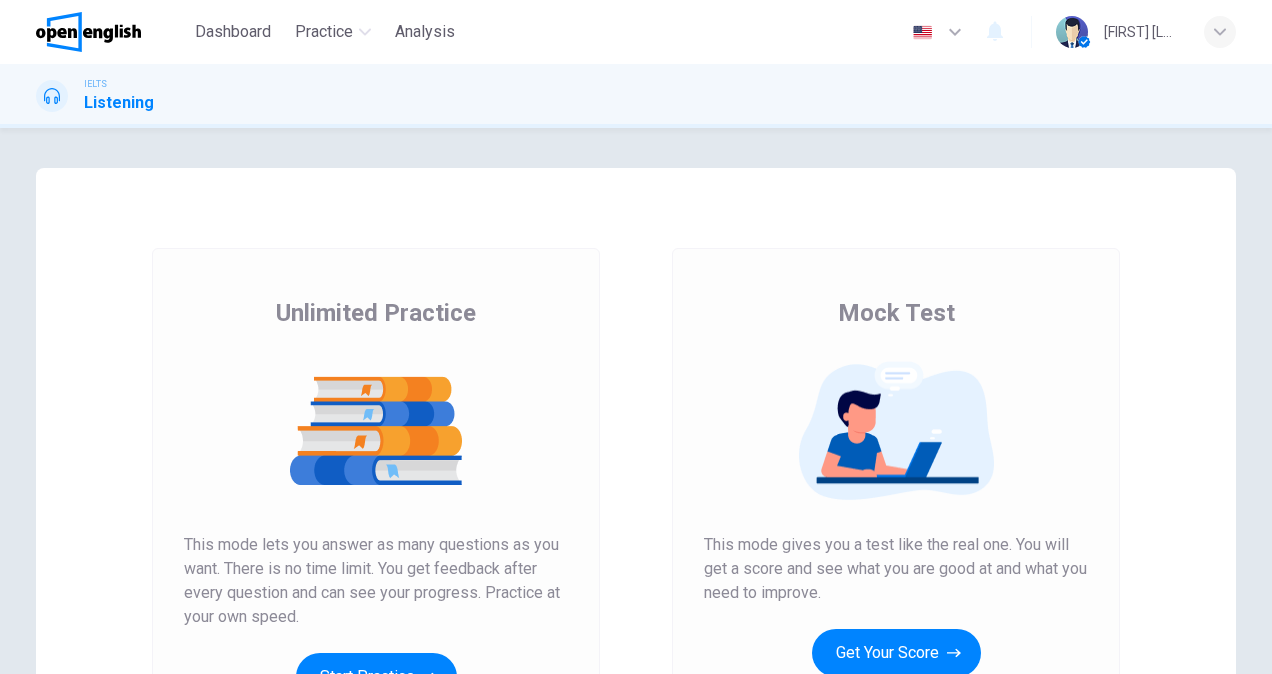 scroll, scrollTop: 0, scrollLeft: 0, axis: both 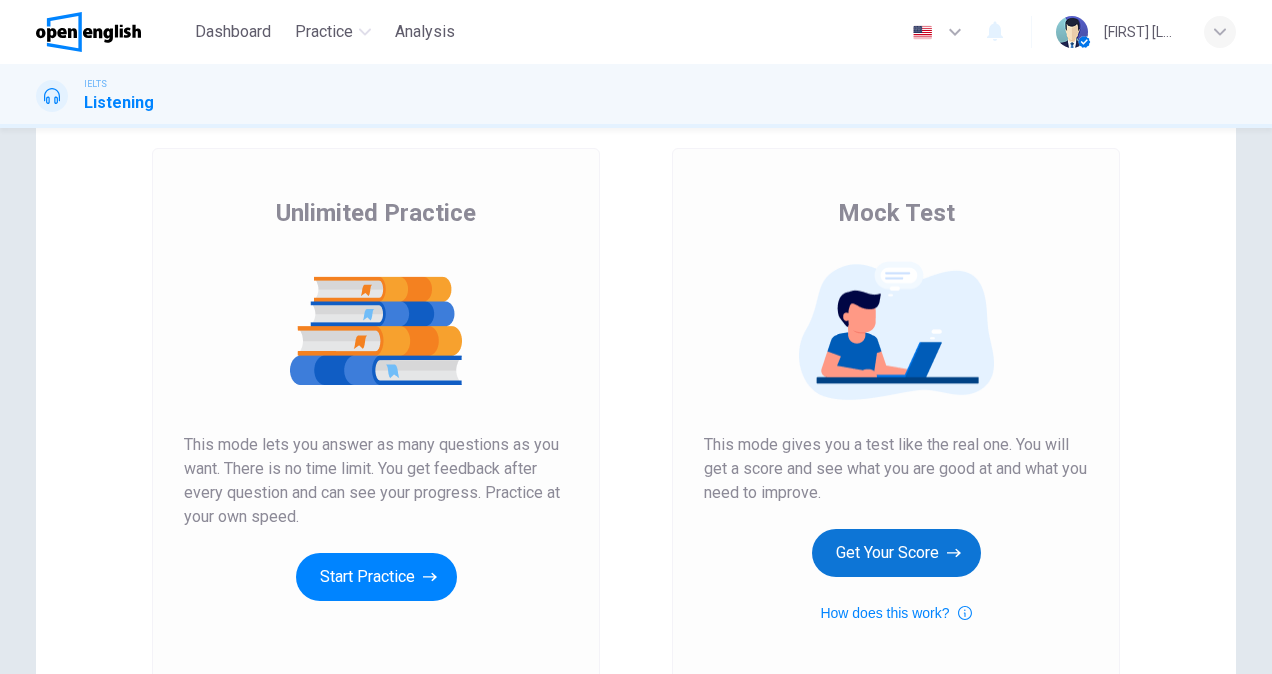 click on "Get Your Score" at bounding box center (896, 553) 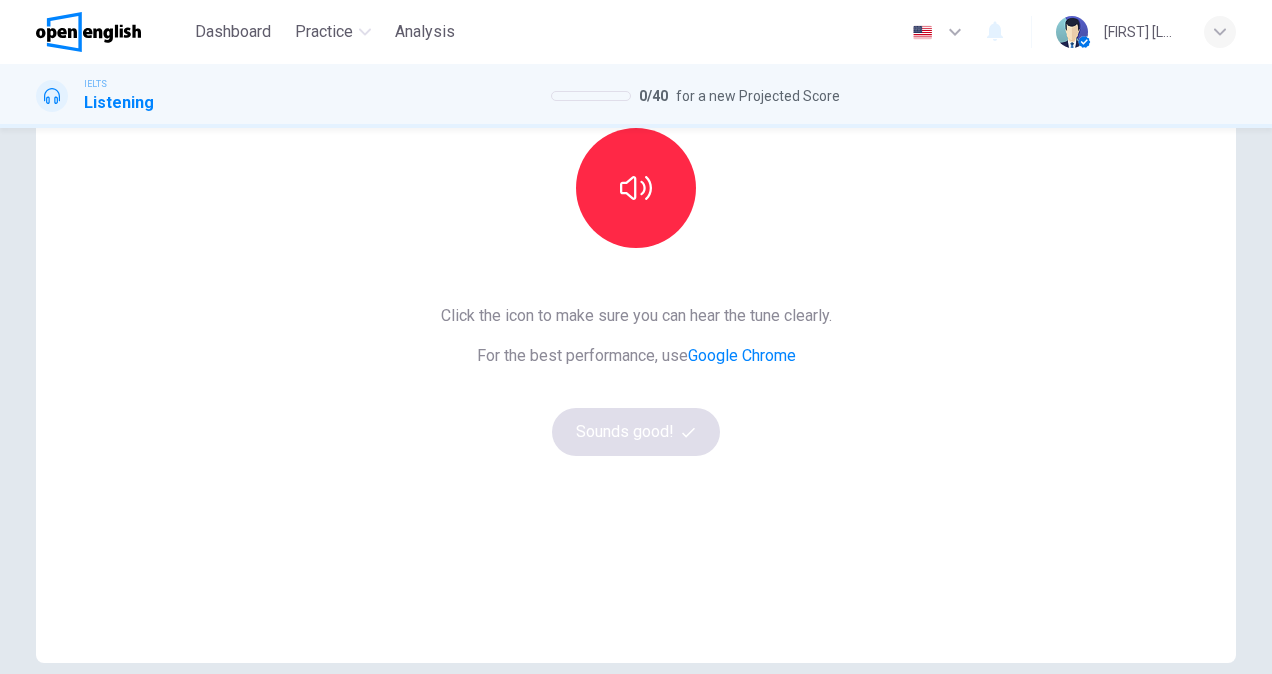 scroll, scrollTop: 100, scrollLeft: 0, axis: vertical 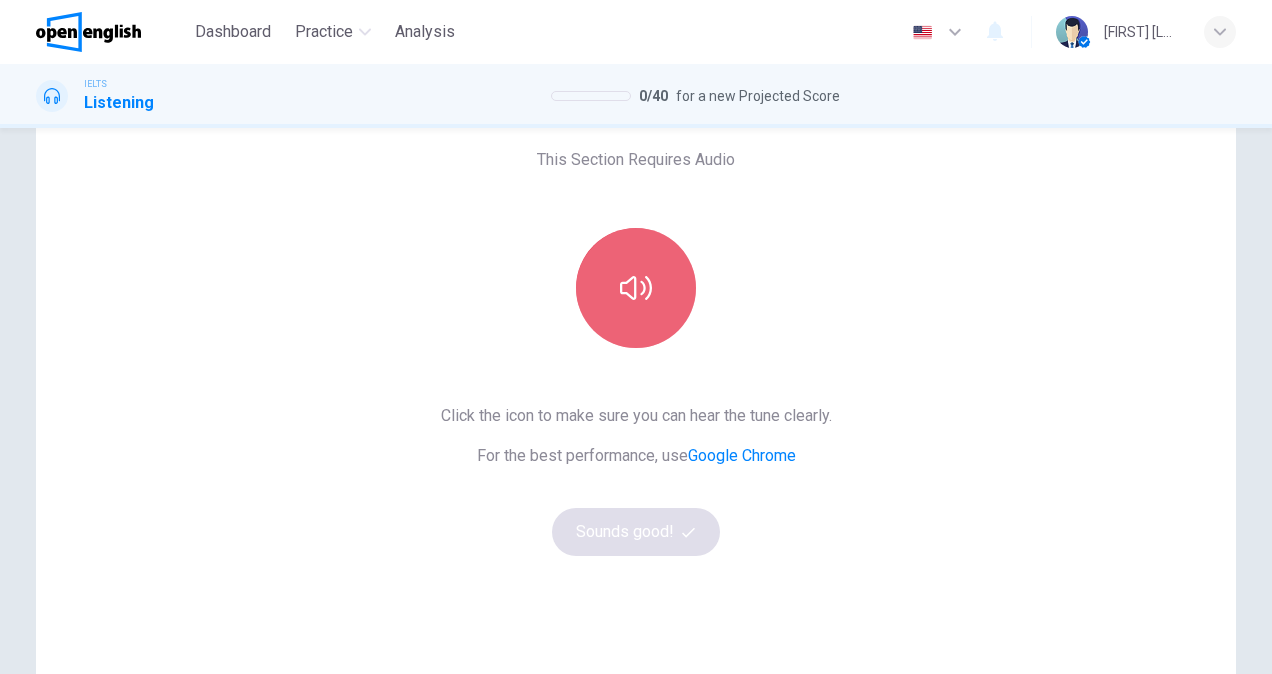 click at bounding box center [636, 288] 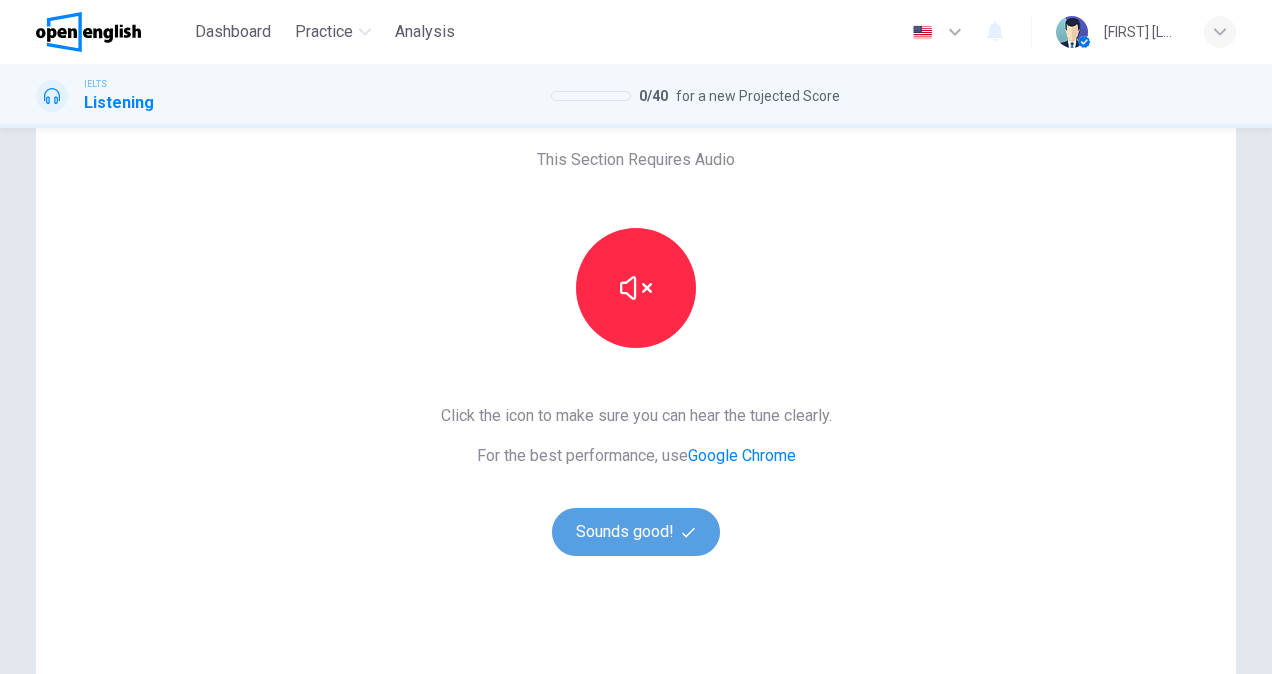 click on "Sounds good!" at bounding box center [636, 532] 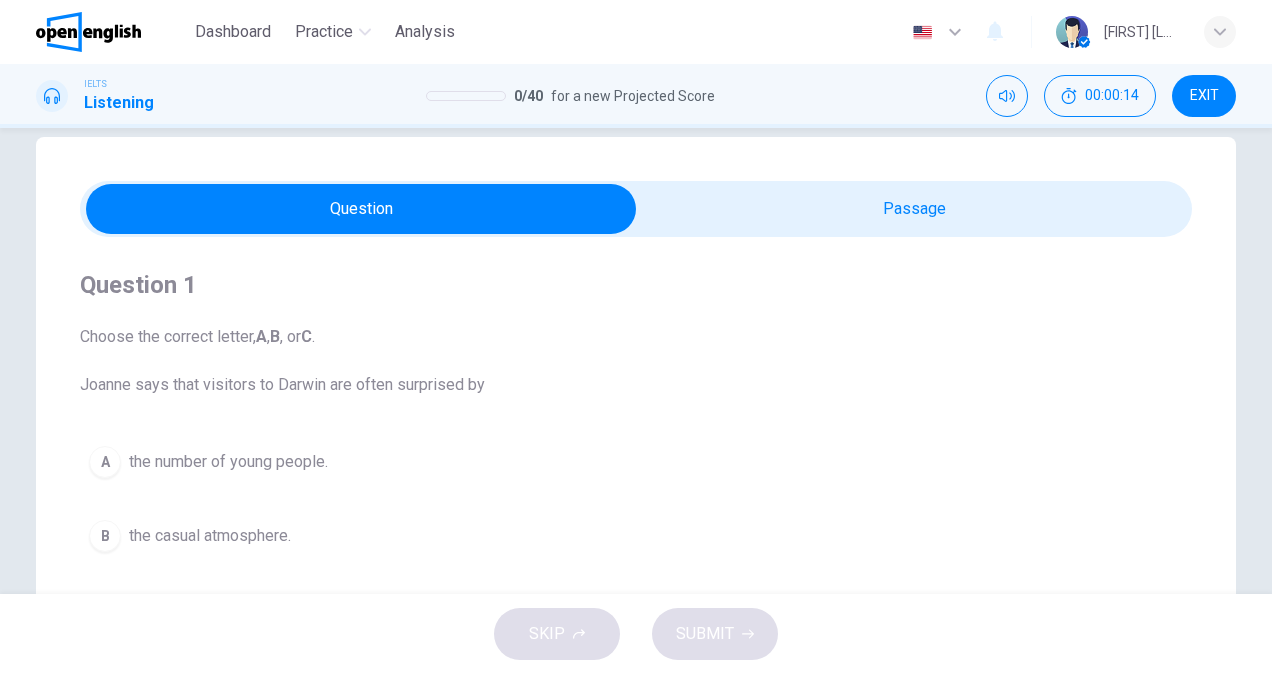 scroll, scrollTop: 0, scrollLeft: 0, axis: both 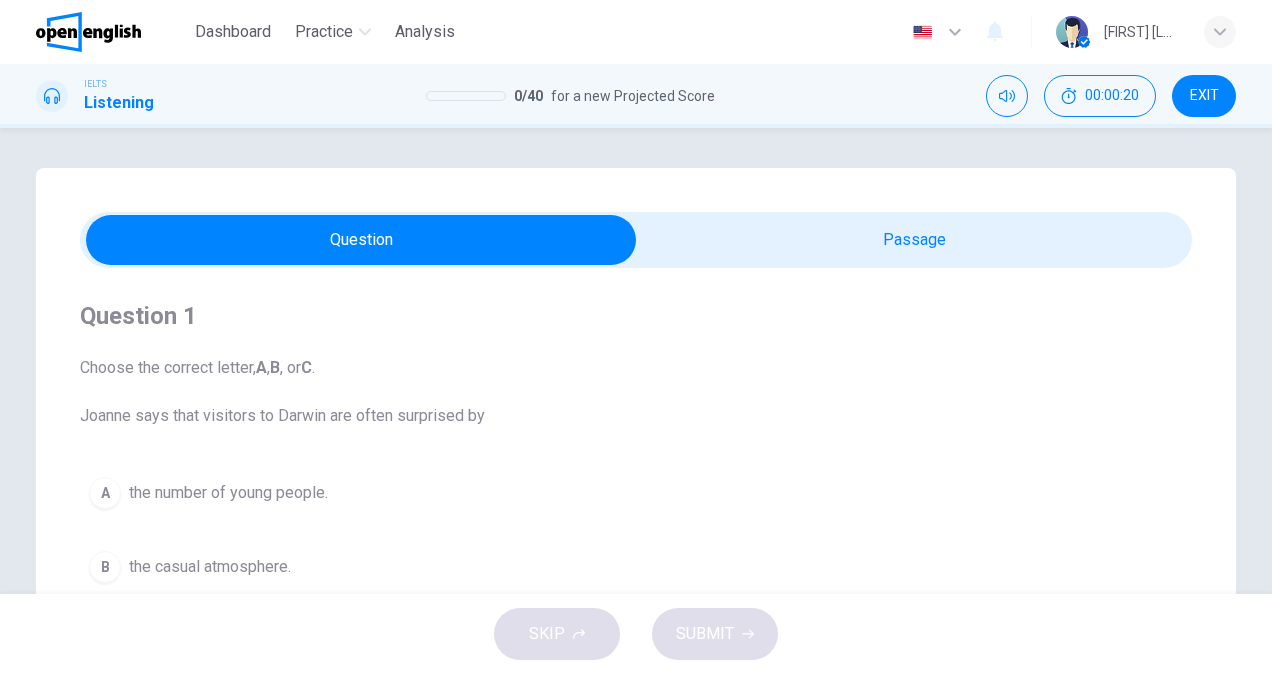 click on "Listening" at bounding box center (119, 103) 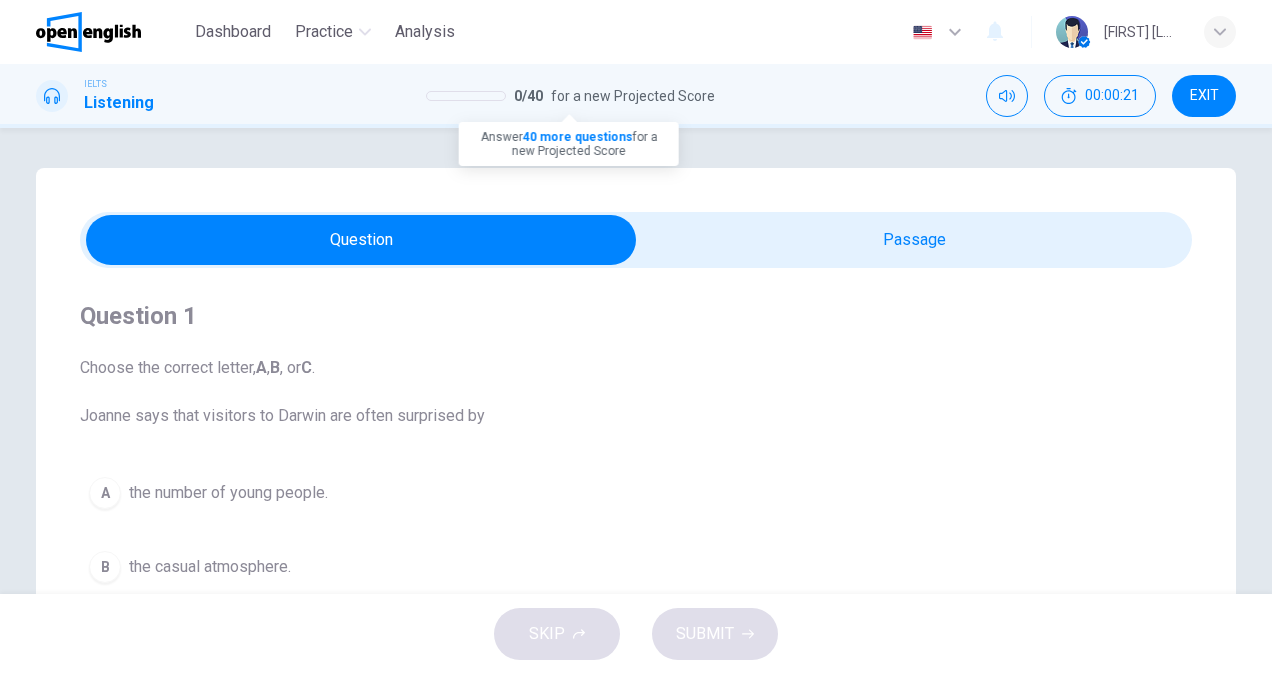 click on "0 / 40" at bounding box center [528, 96] 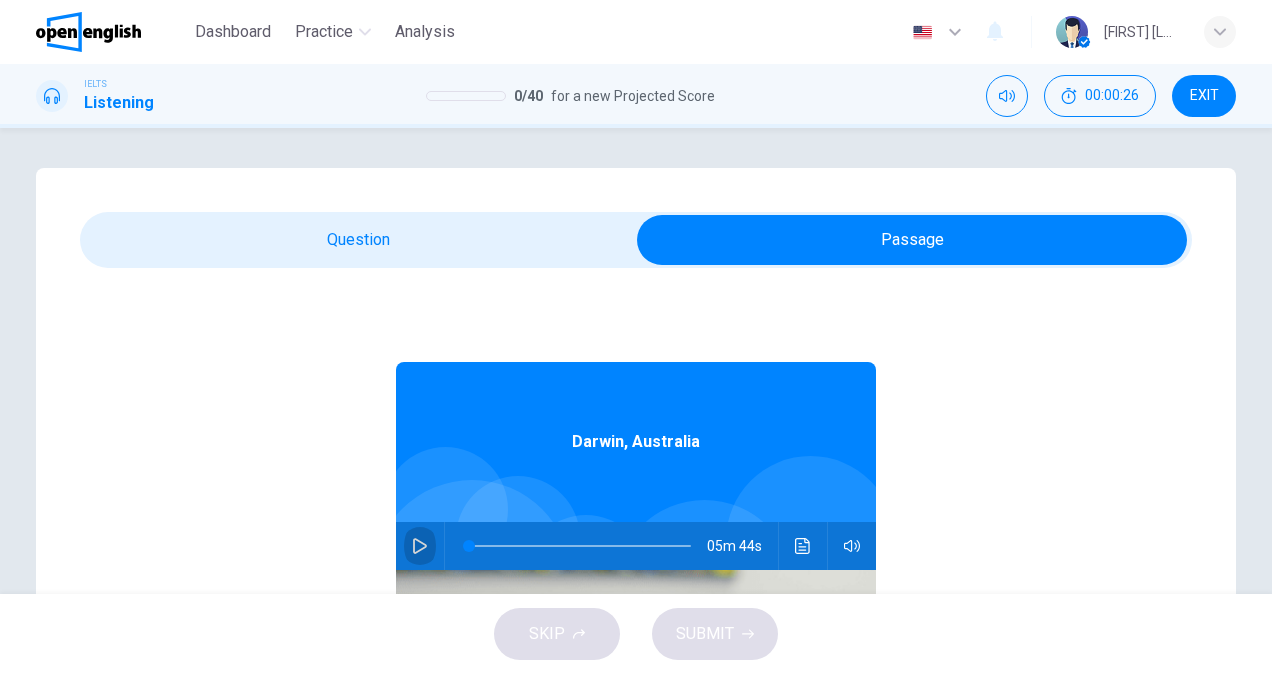 click 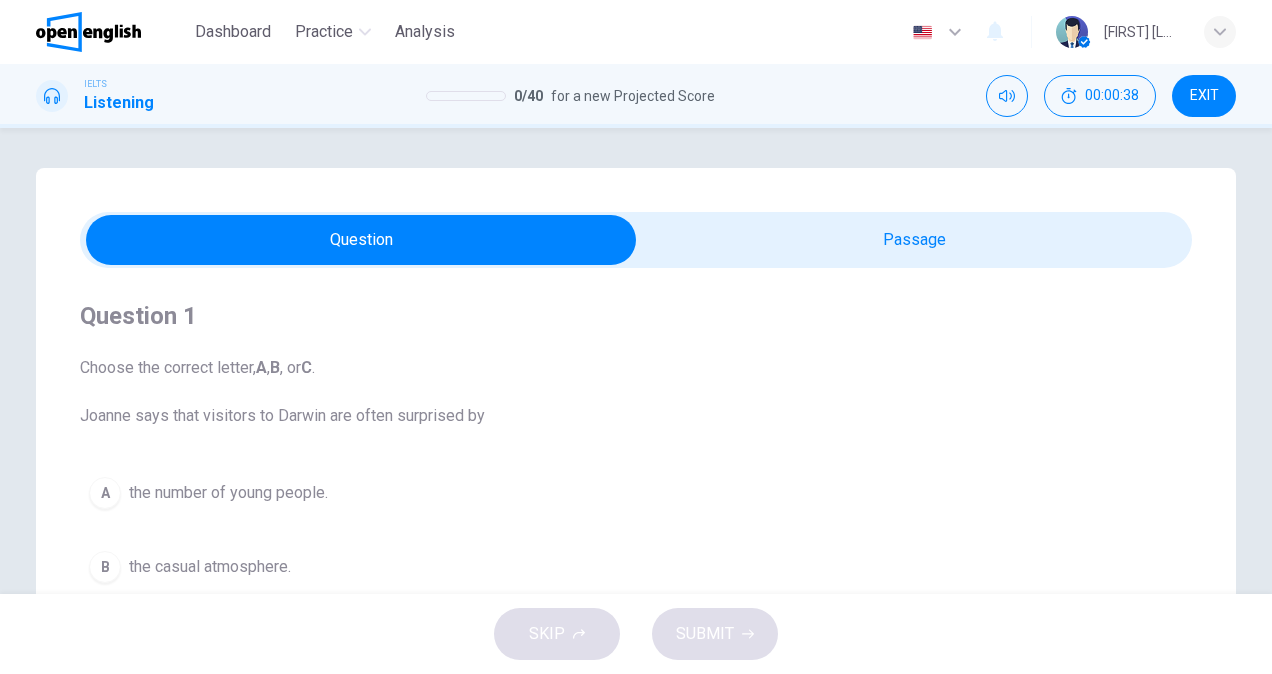 click on "Choose the correct letter,  A ,  B , or  C . Joanne says that visitors to Darwin are often surprised by" at bounding box center [636, 392] 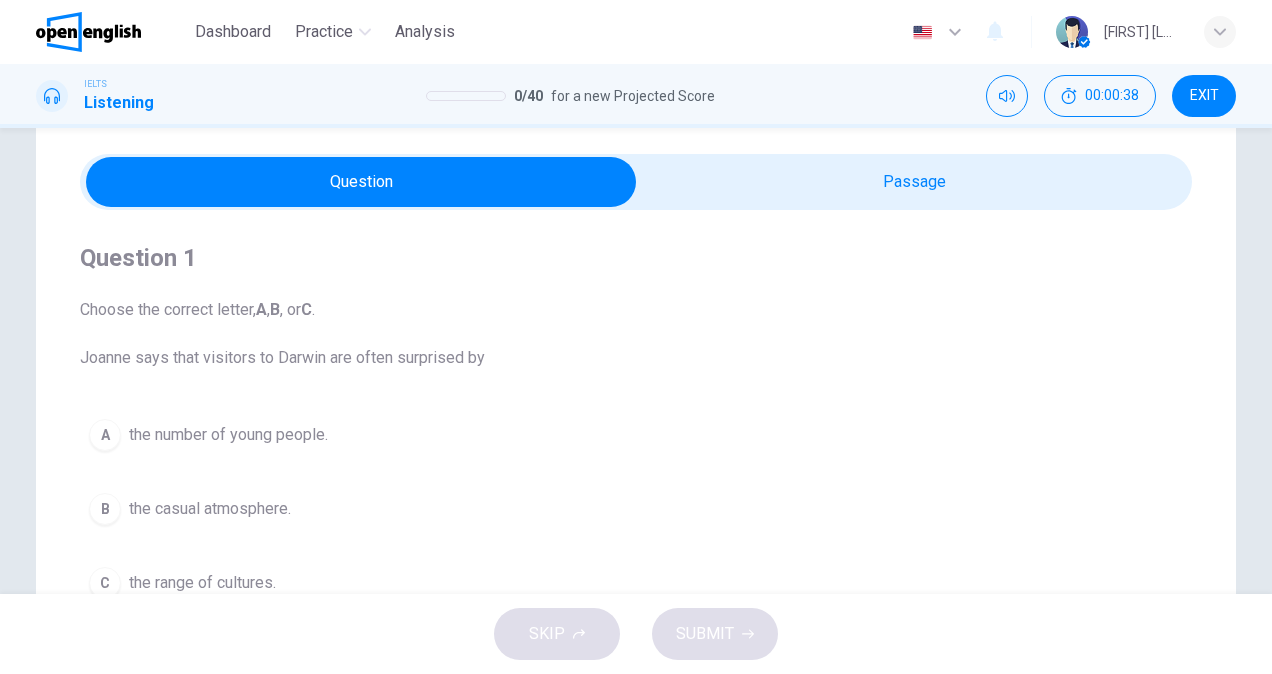 scroll, scrollTop: 100, scrollLeft: 0, axis: vertical 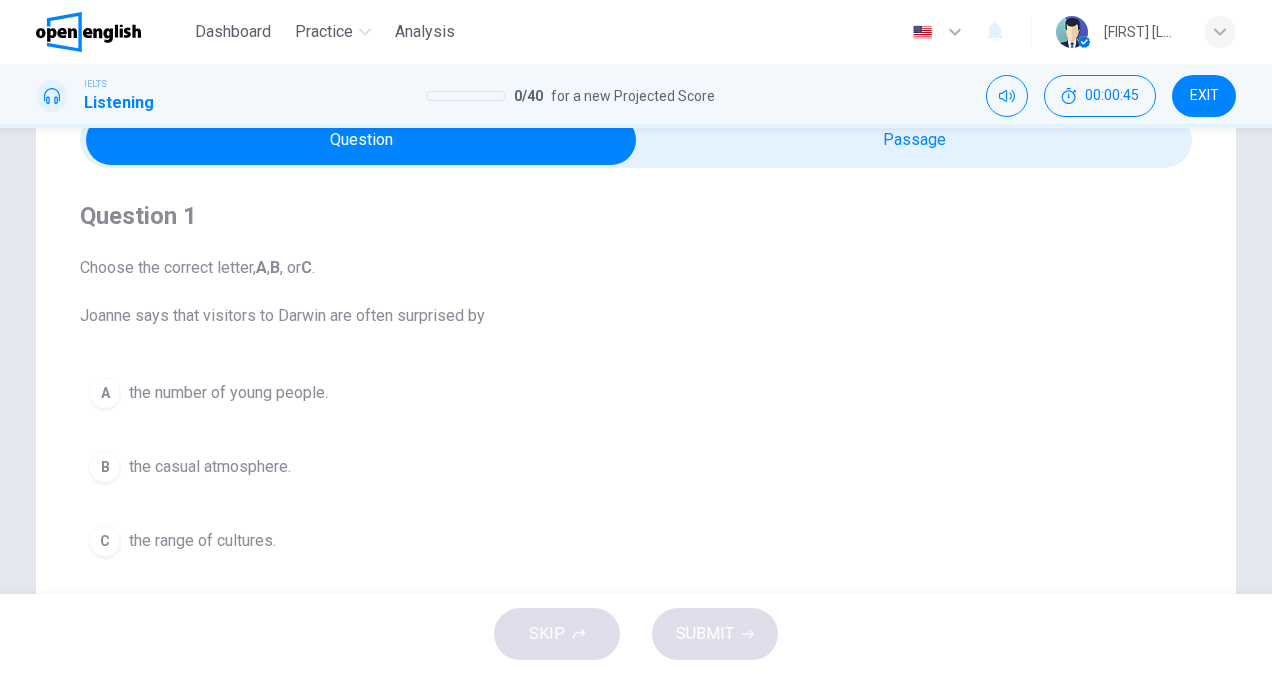 click on "A the number of young people." at bounding box center [636, 393] 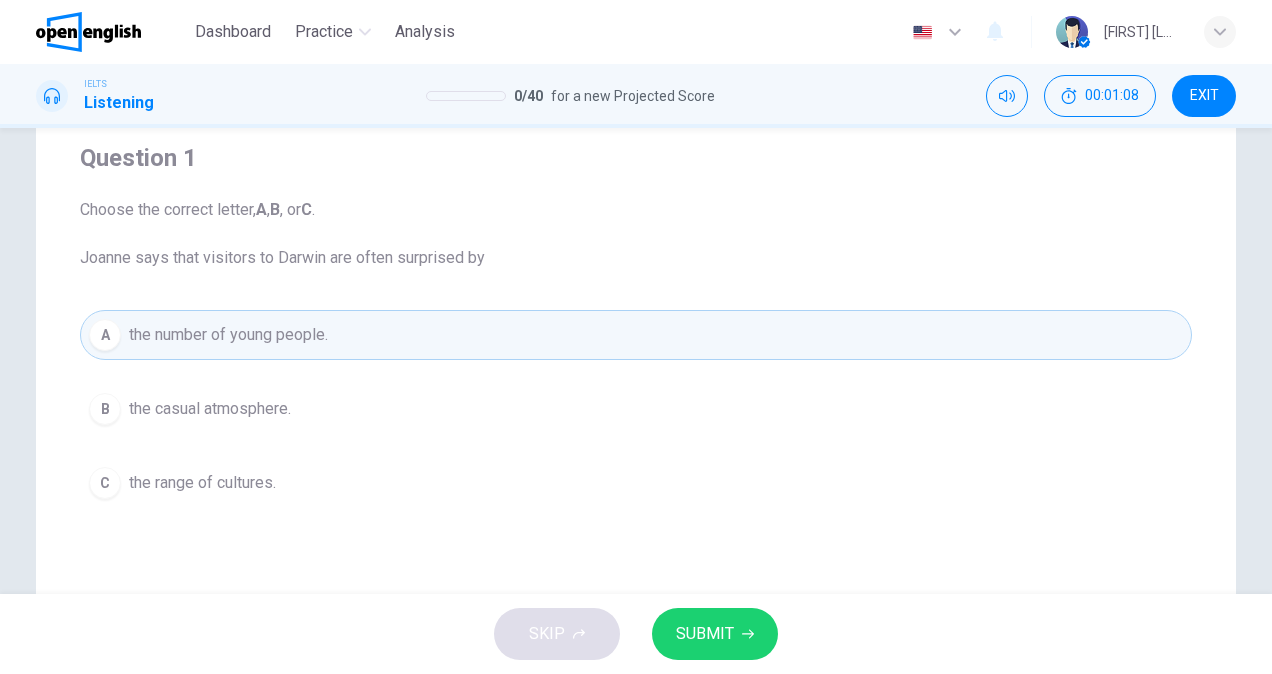 scroll, scrollTop: 200, scrollLeft: 0, axis: vertical 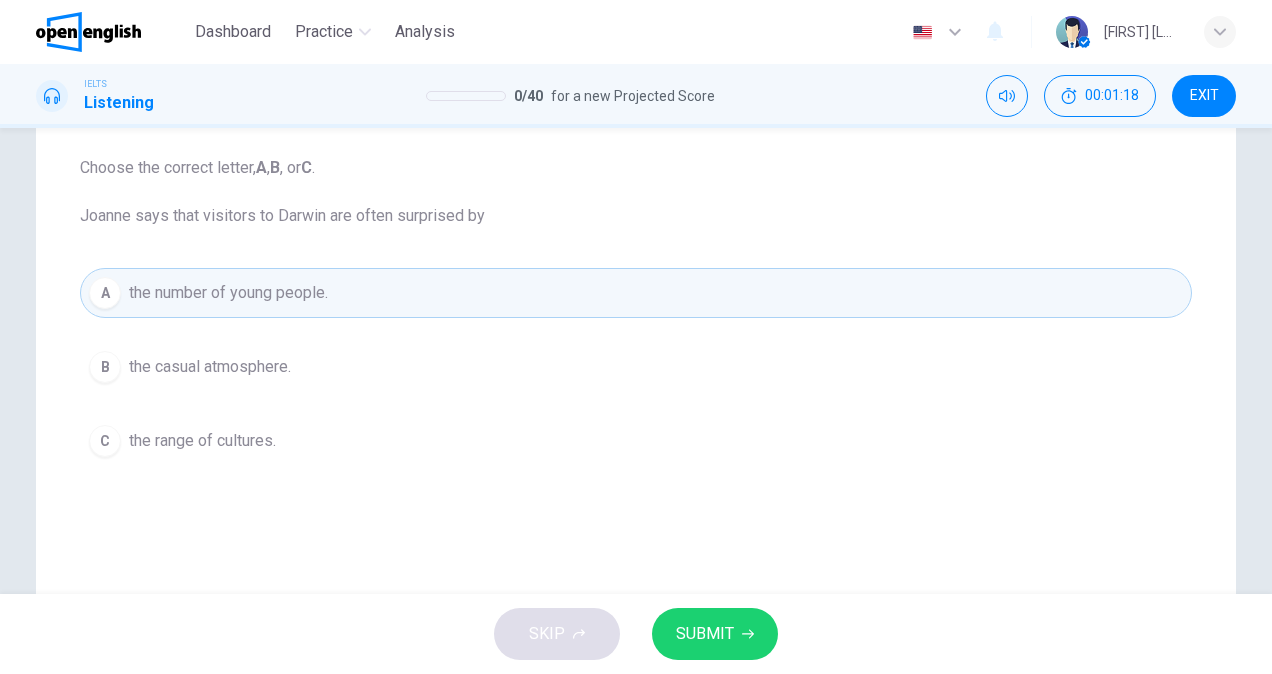 click on "the range of cultures." at bounding box center [202, 441] 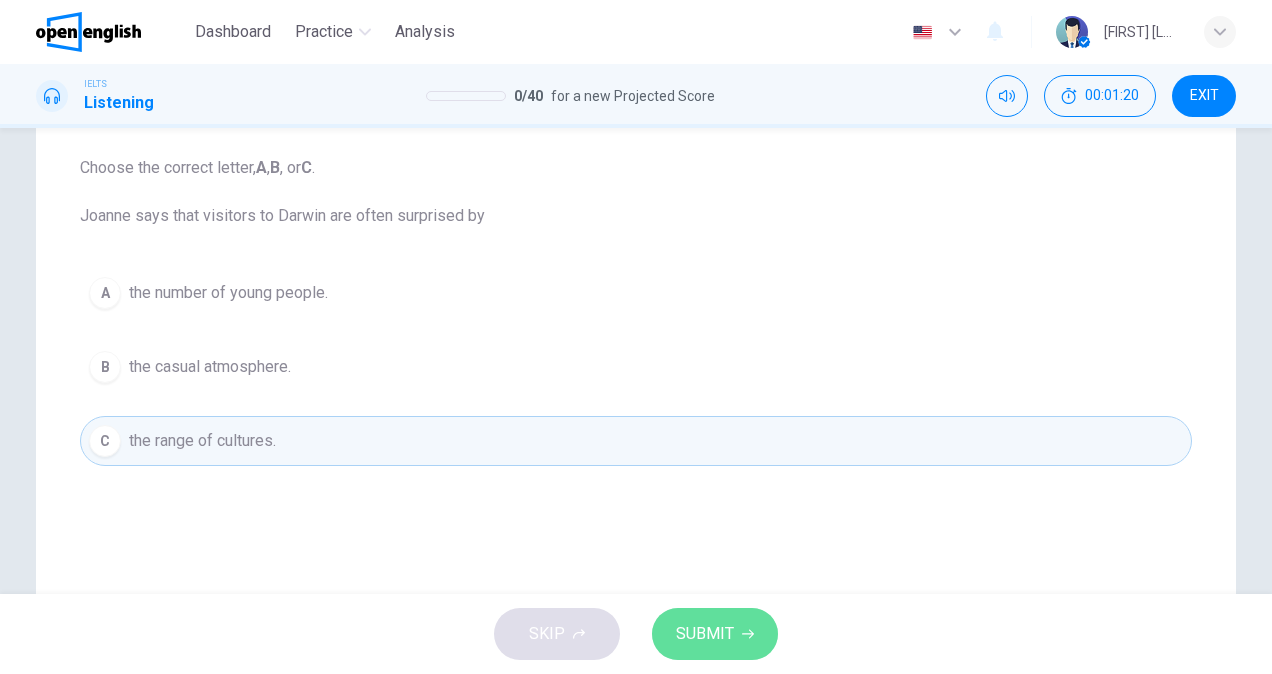 click on "SUBMIT" at bounding box center [705, 634] 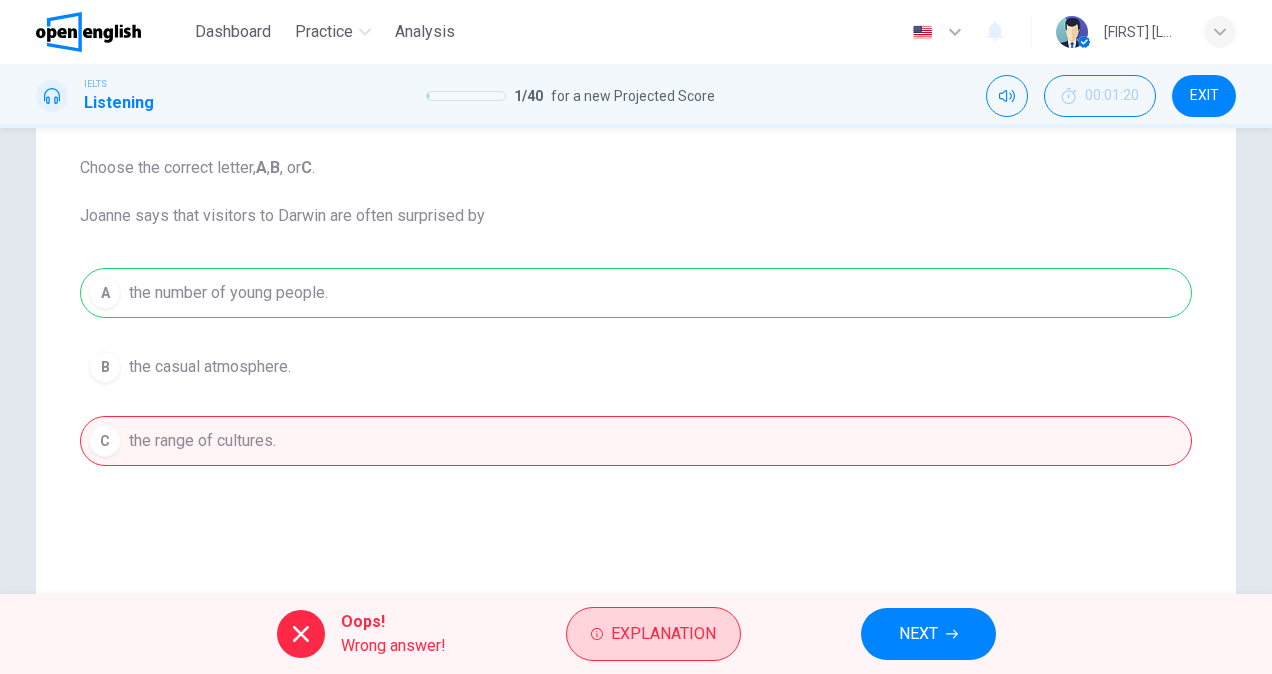 click on "Explanation" at bounding box center [663, 634] 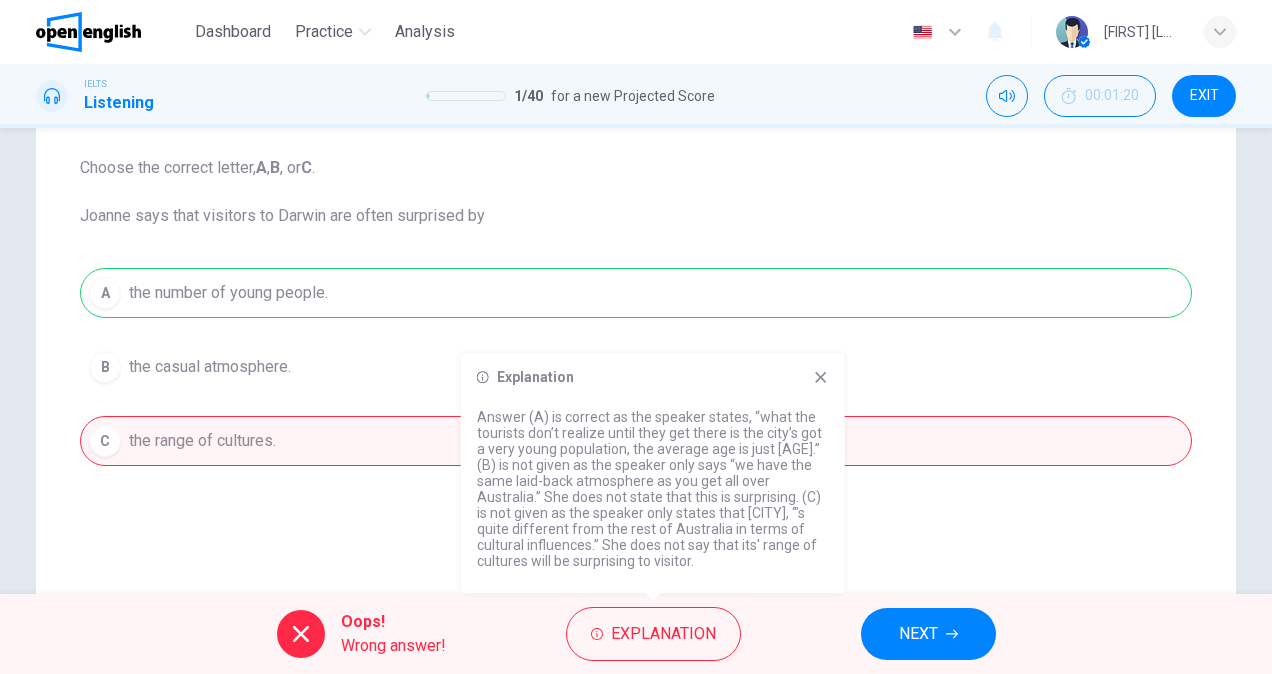 click 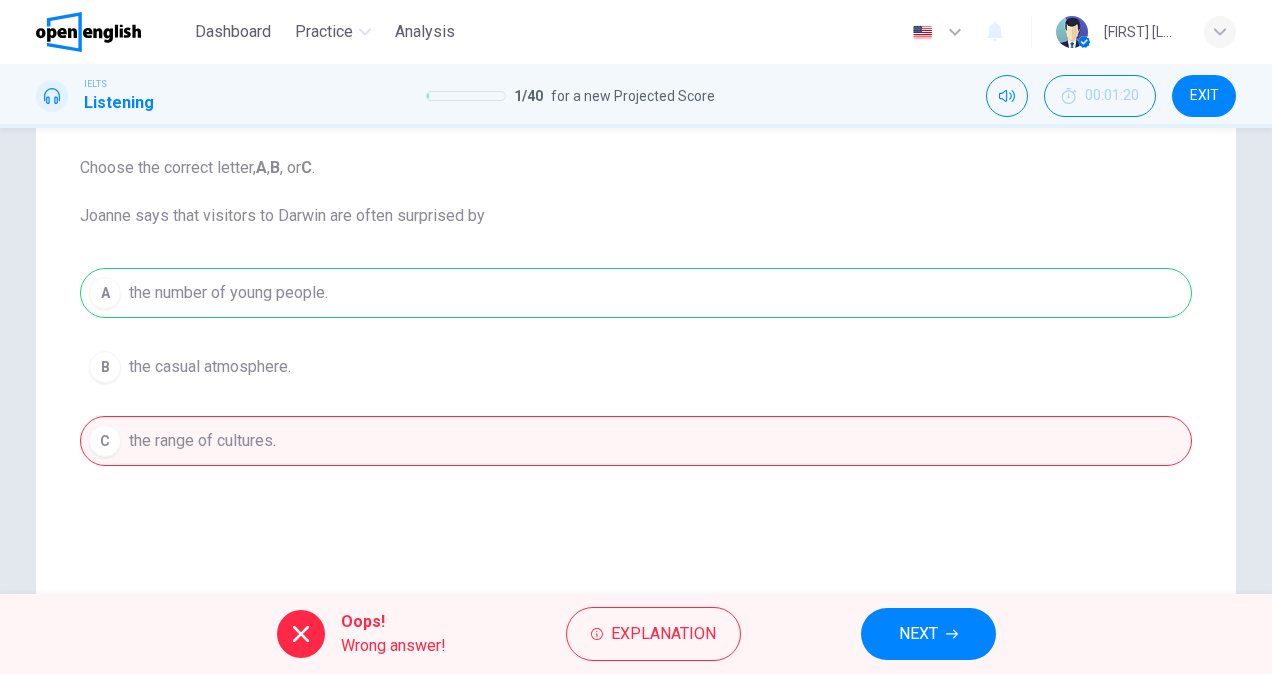 drag, startPoint x: 288, startPoint y: 653, endPoint x: 297, endPoint y: 644, distance: 12.727922 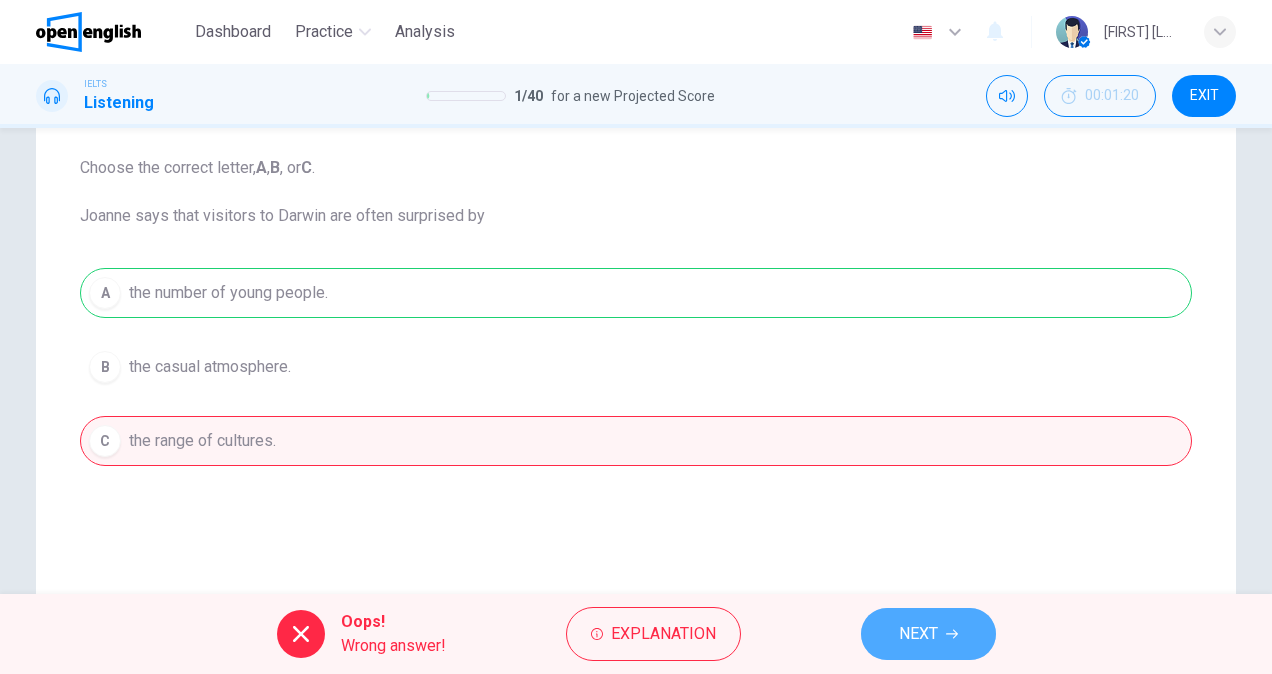 click on "NEXT" at bounding box center (928, 634) 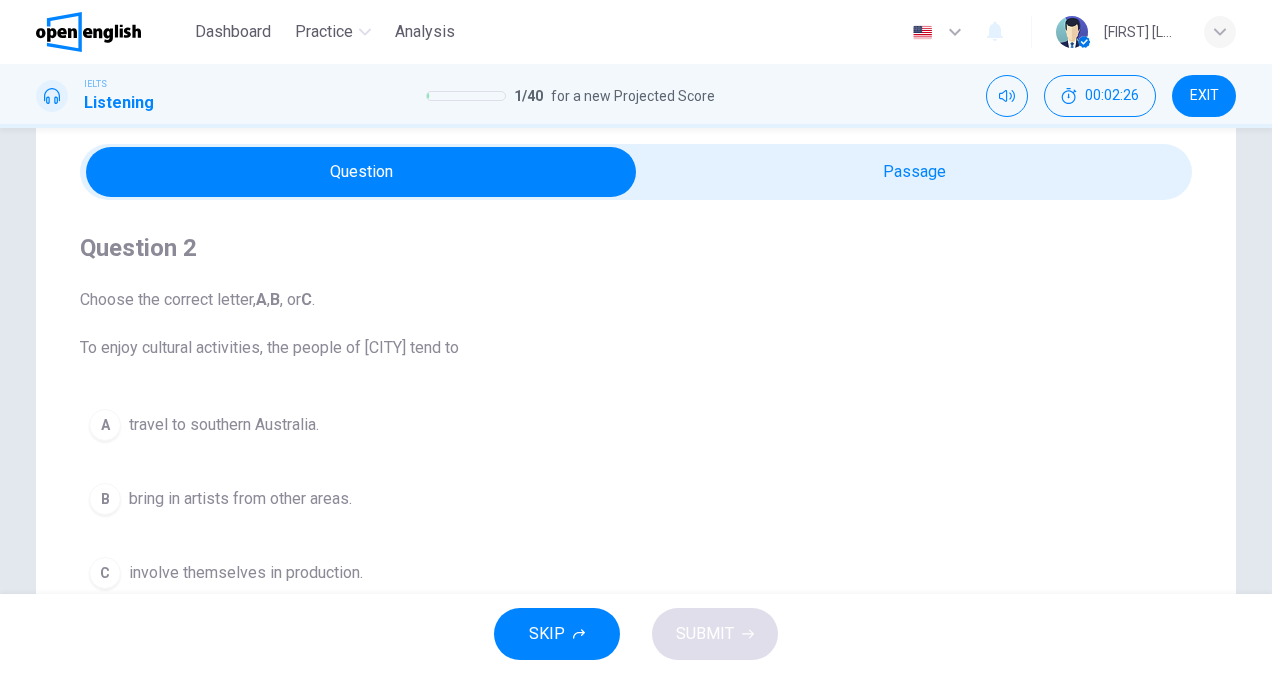 scroll, scrollTop: 100, scrollLeft: 0, axis: vertical 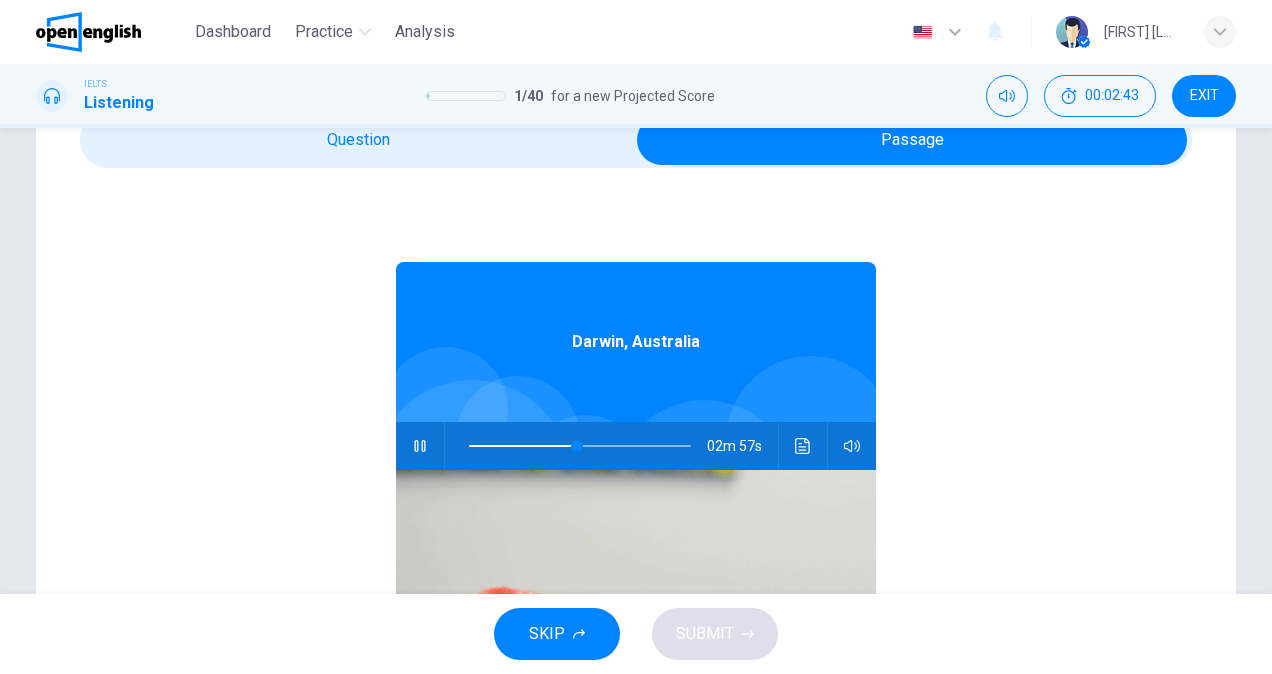 type on "**" 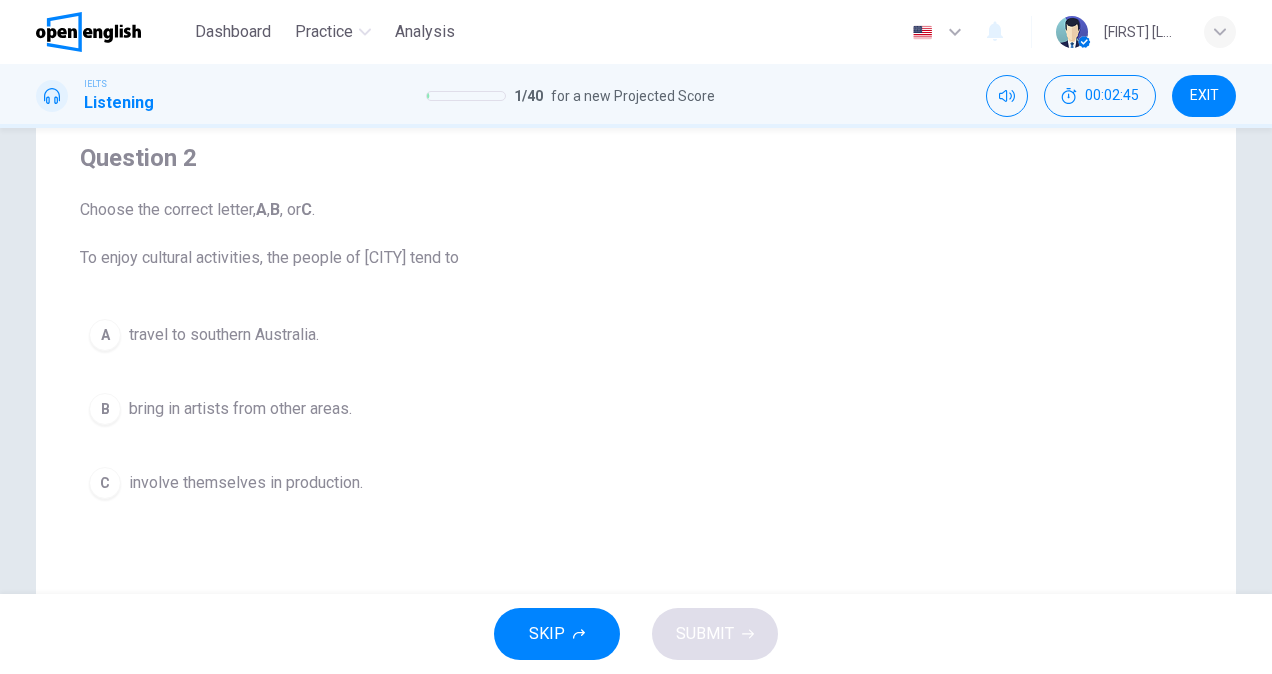 scroll, scrollTop: 200, scrollLeft: 0, axis: vertical 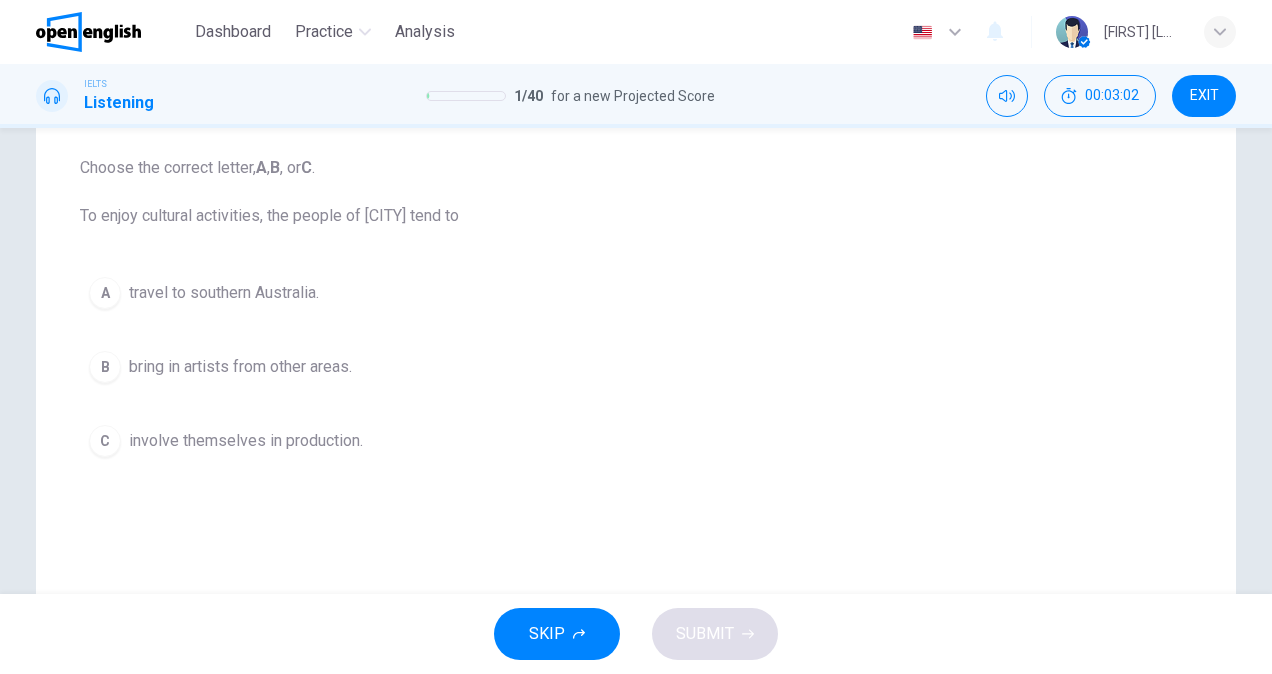 click on "A travel to southern Australia." at bounding box center [636, 293] 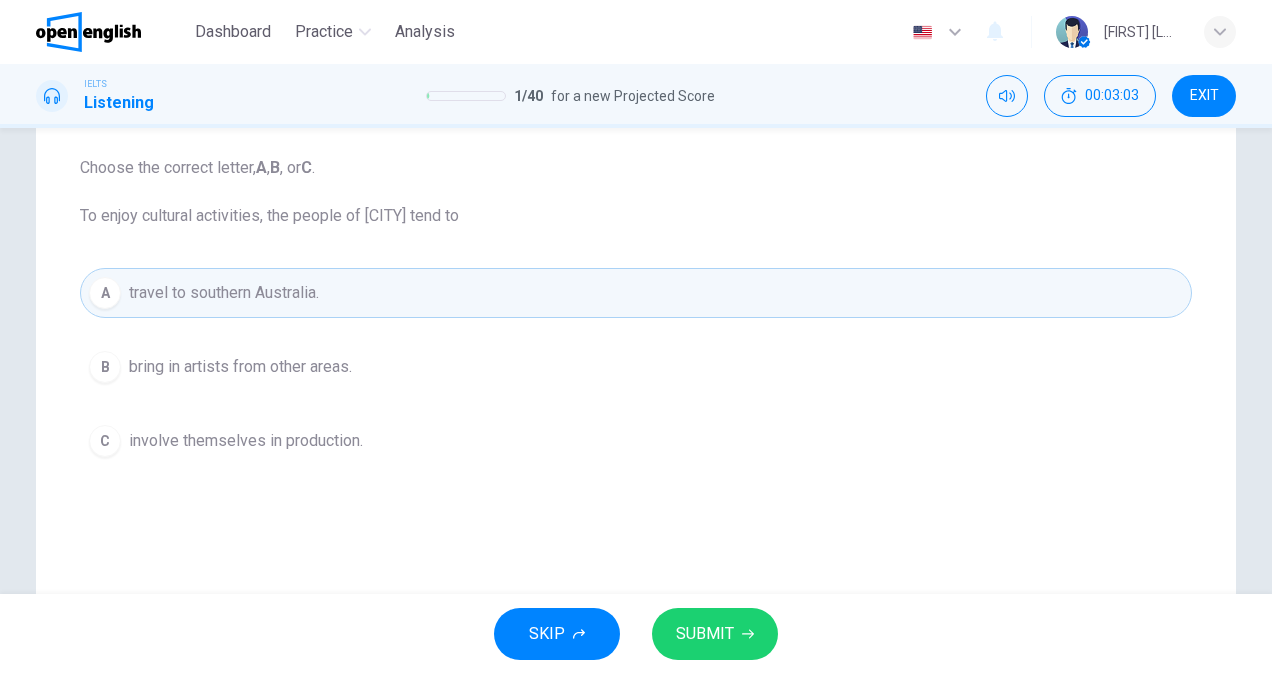 click on "SUBMIT" at bounding box center (705, 634) 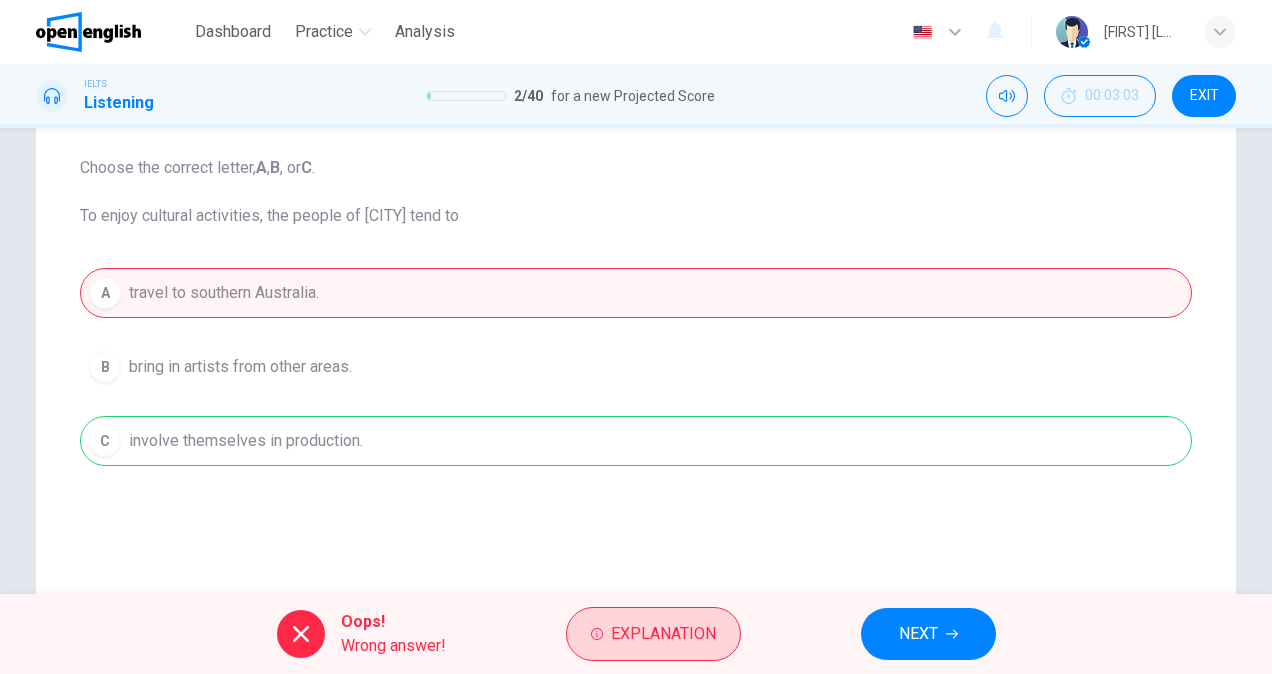 click on "Explanation" at bounding box center [663, 634] 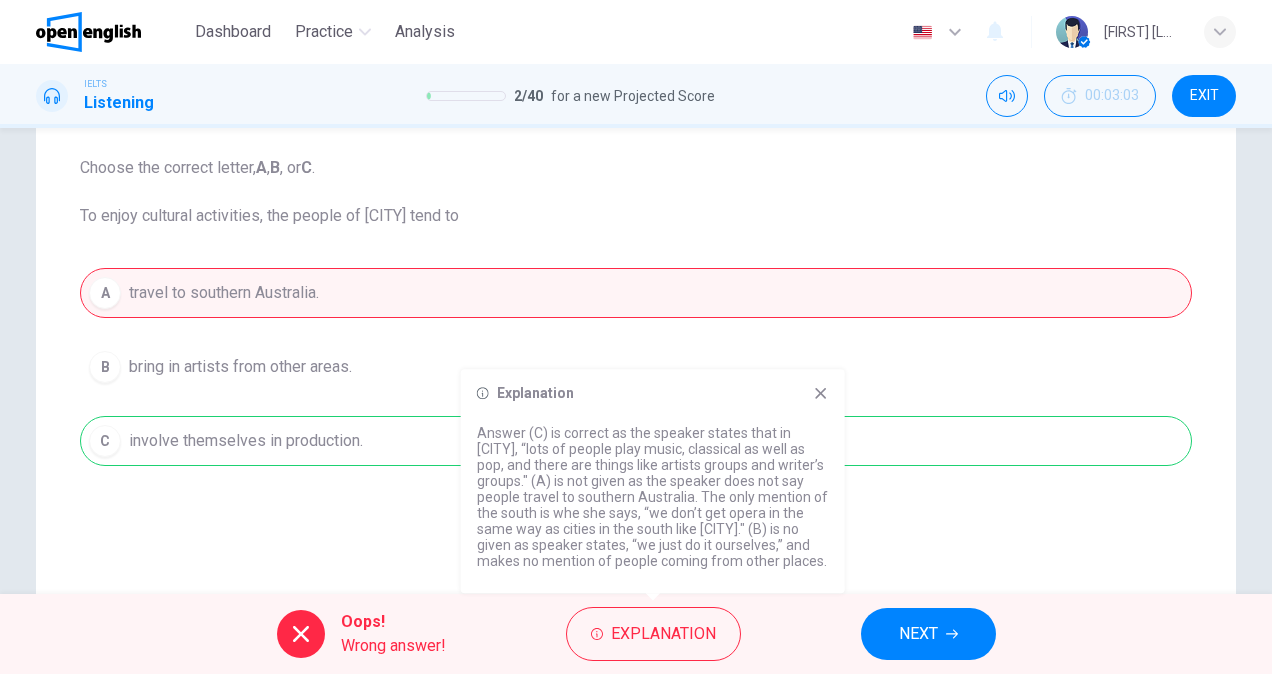 click 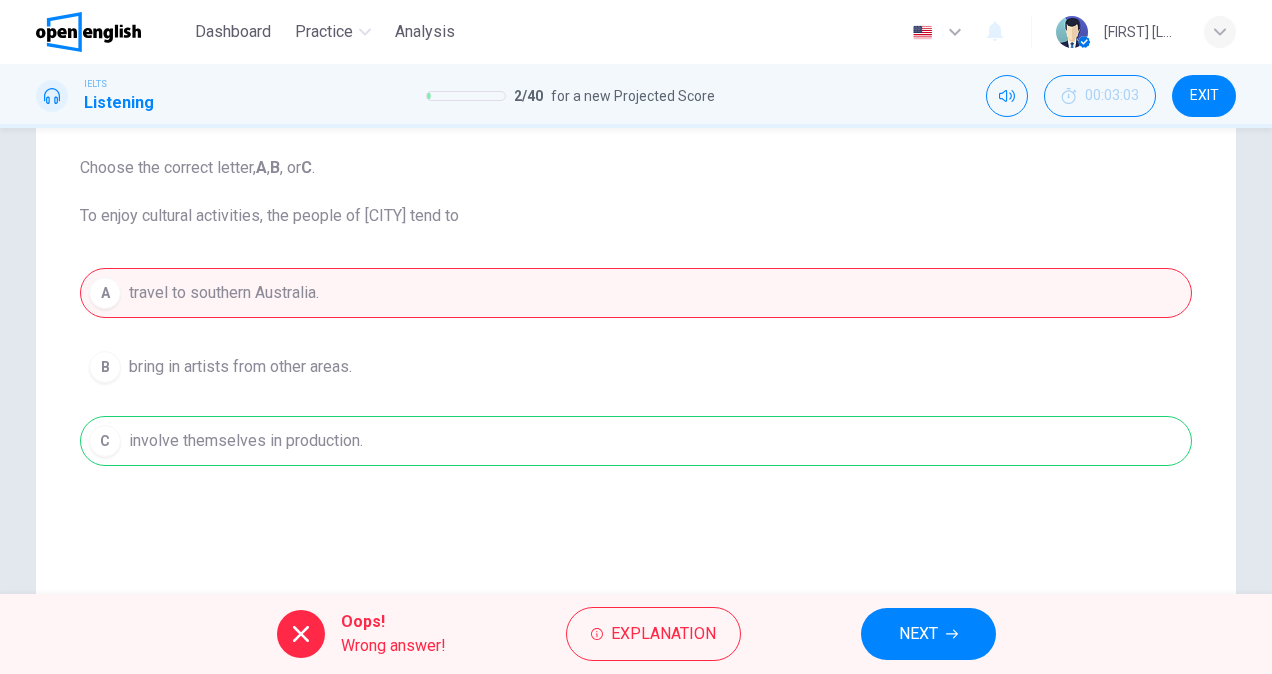 click on "NEXT" at bounding box center [918, 634] 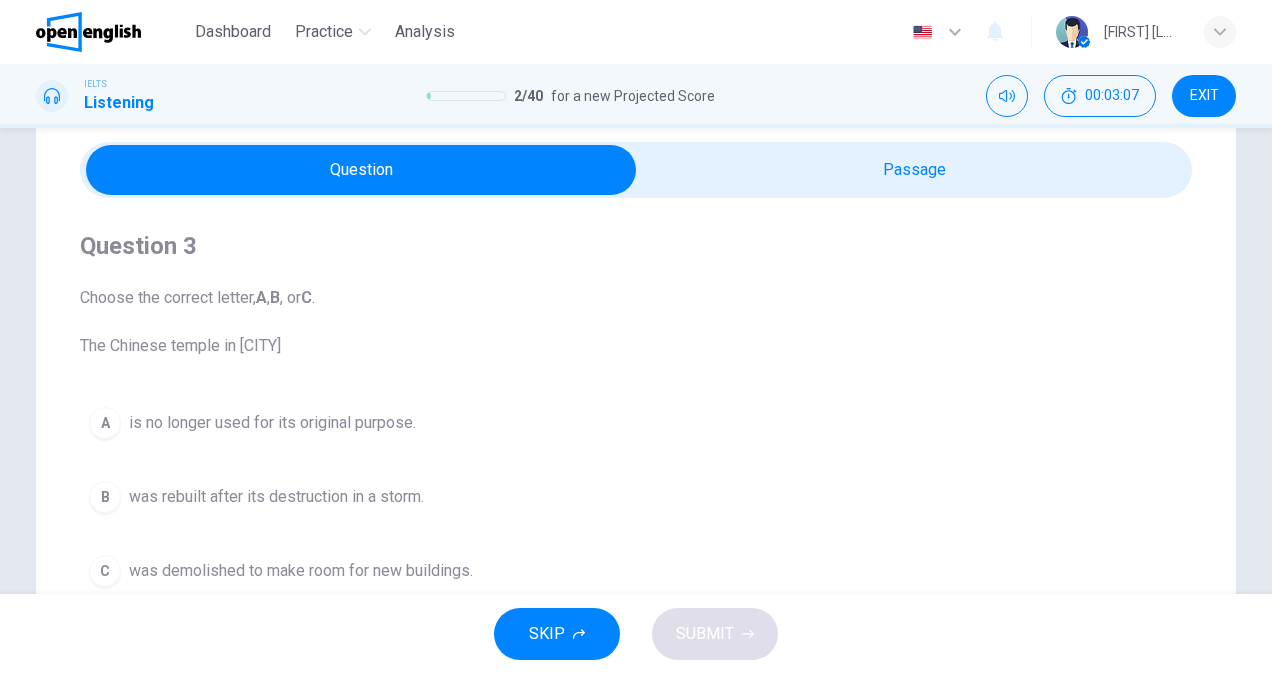 scroll, scrollTop: 0, scrollLeft: 0, axis: both 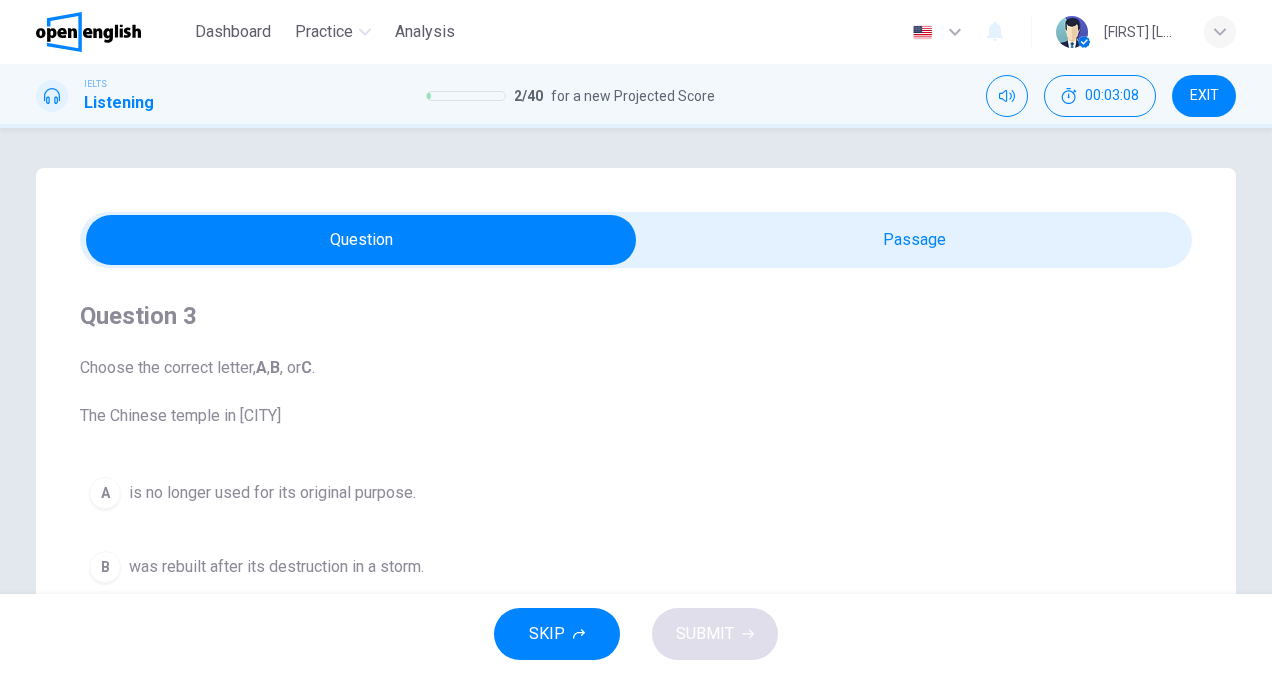 click on "EXIT" at bounding box center (1204, 96) 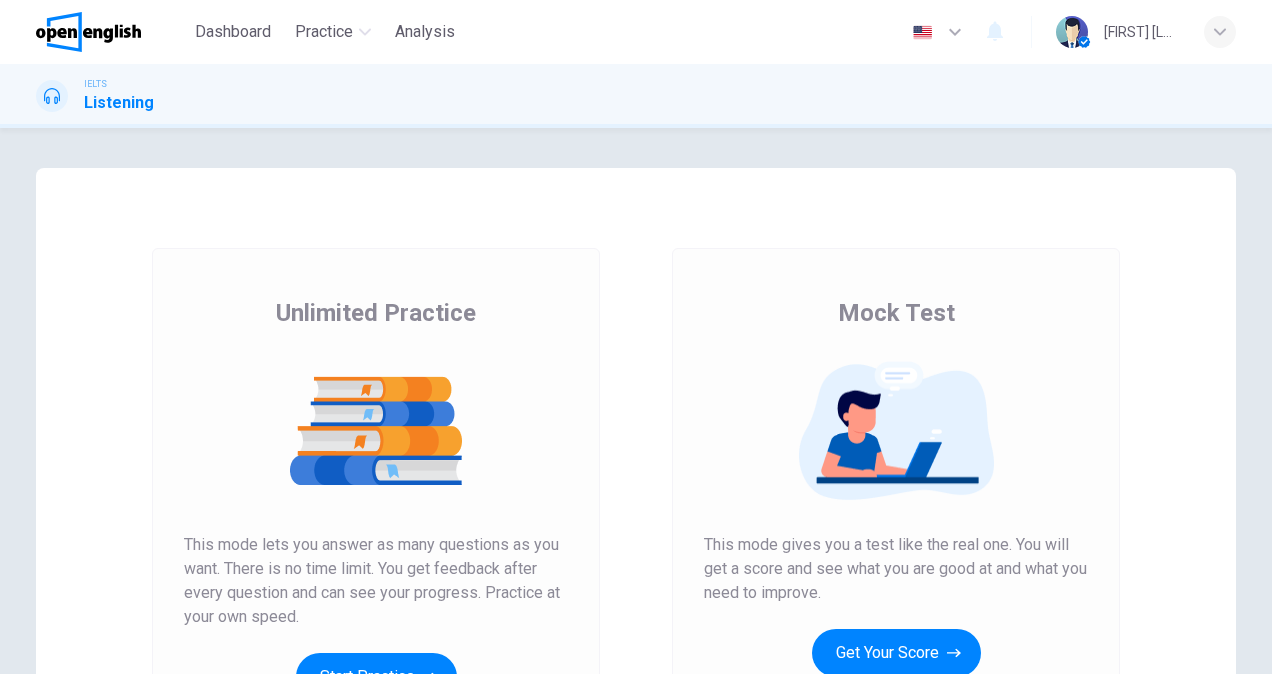 scroll, scrollTop: 0, scrollLeft: 0, axis: both 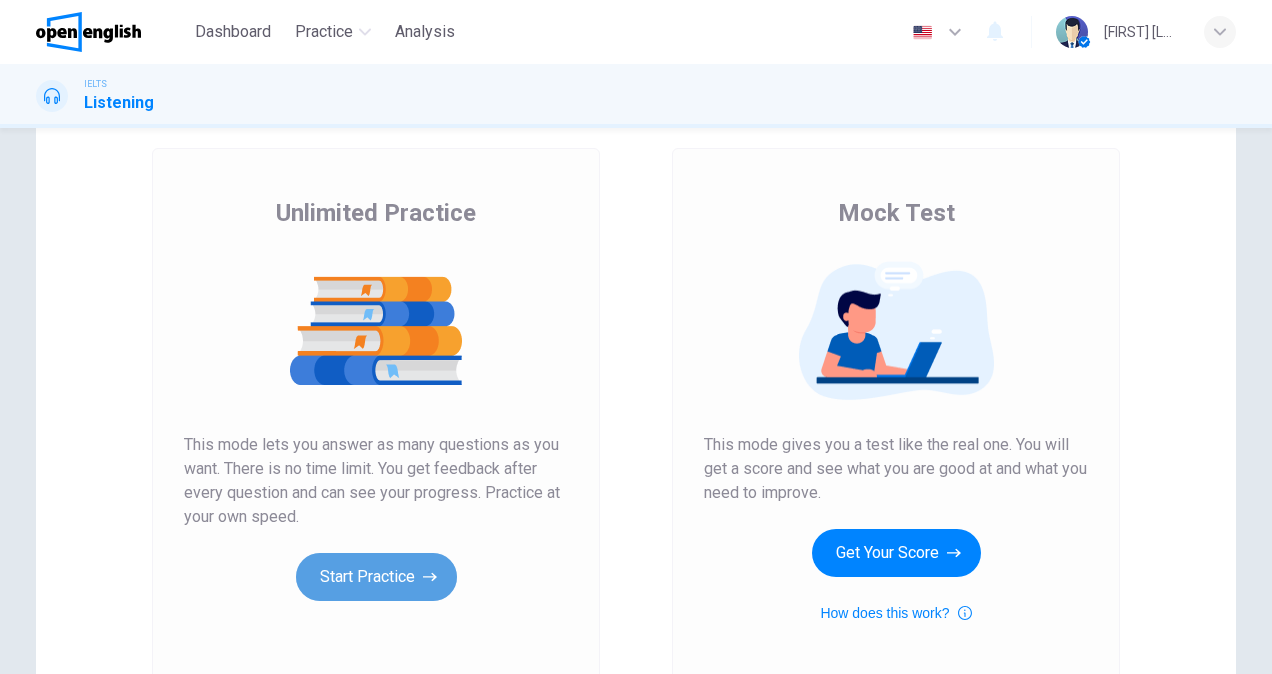 click on "Start Practice" at bounding box center [376, 577] 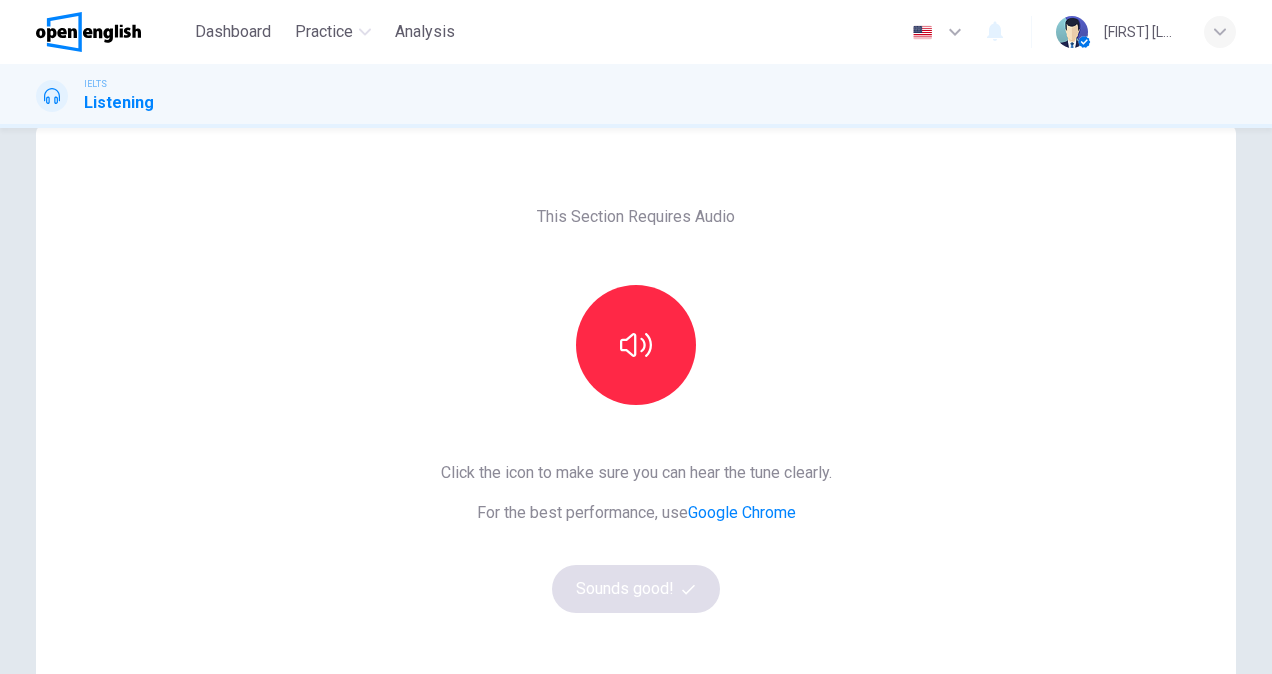 scroll, scrollTop: 100, scrollLeft: 0, axis: vertical 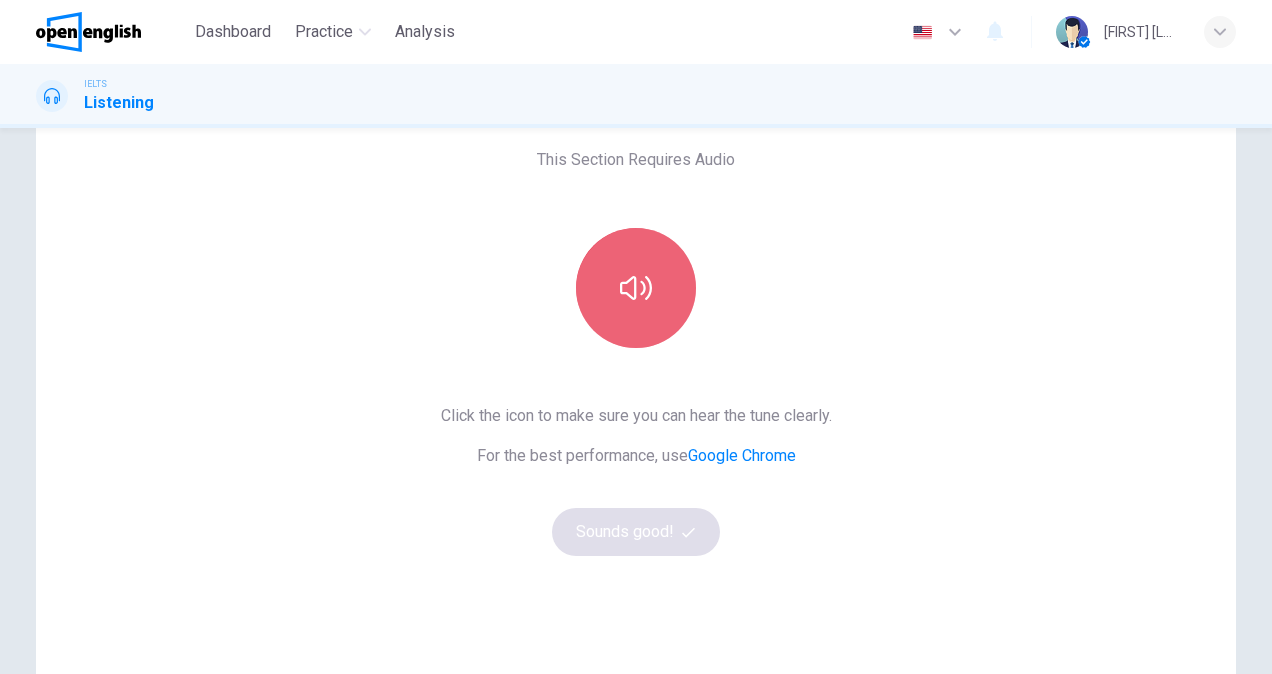 click 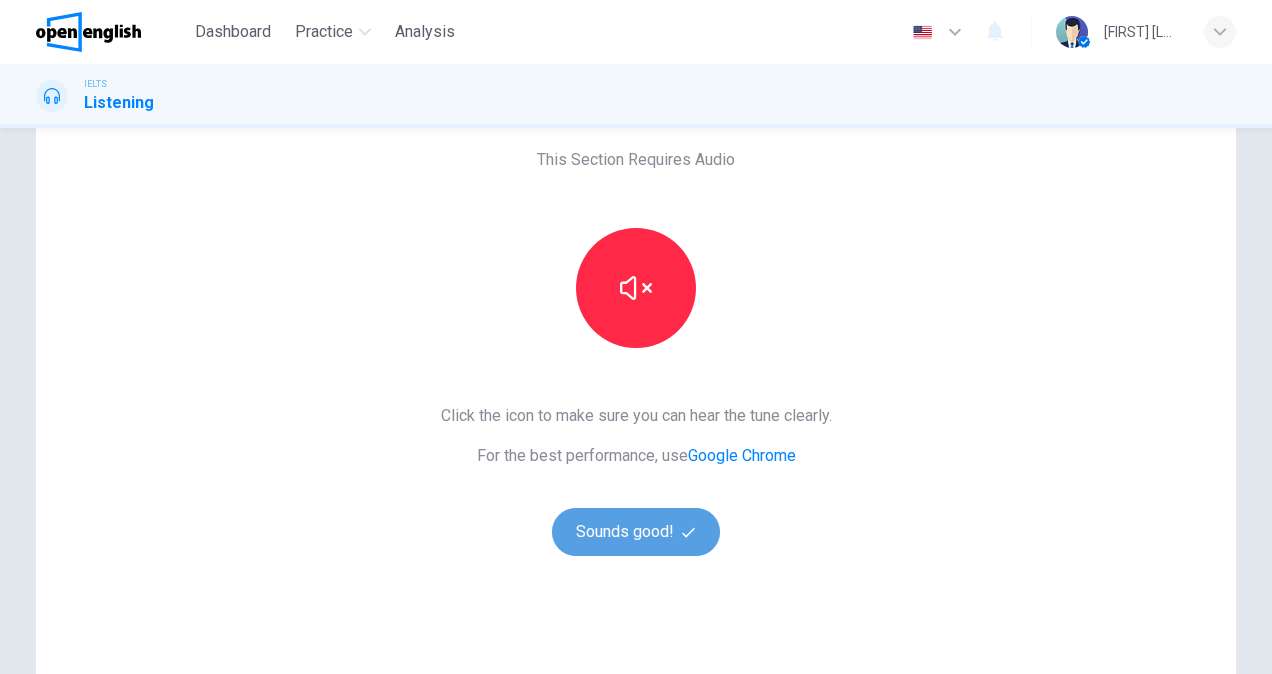 click on "Sounds good!" at bounding box center [636, 532] 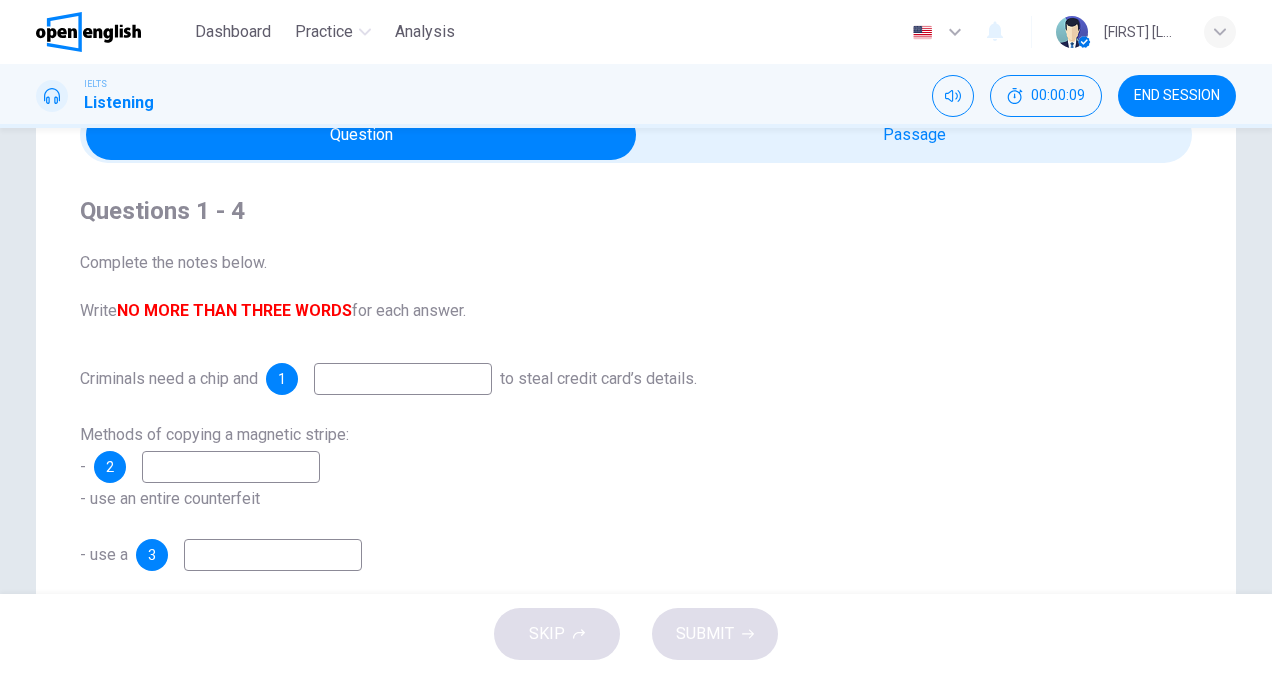scroll, scrollTop: 0, scrollLeft: 0, axis: both 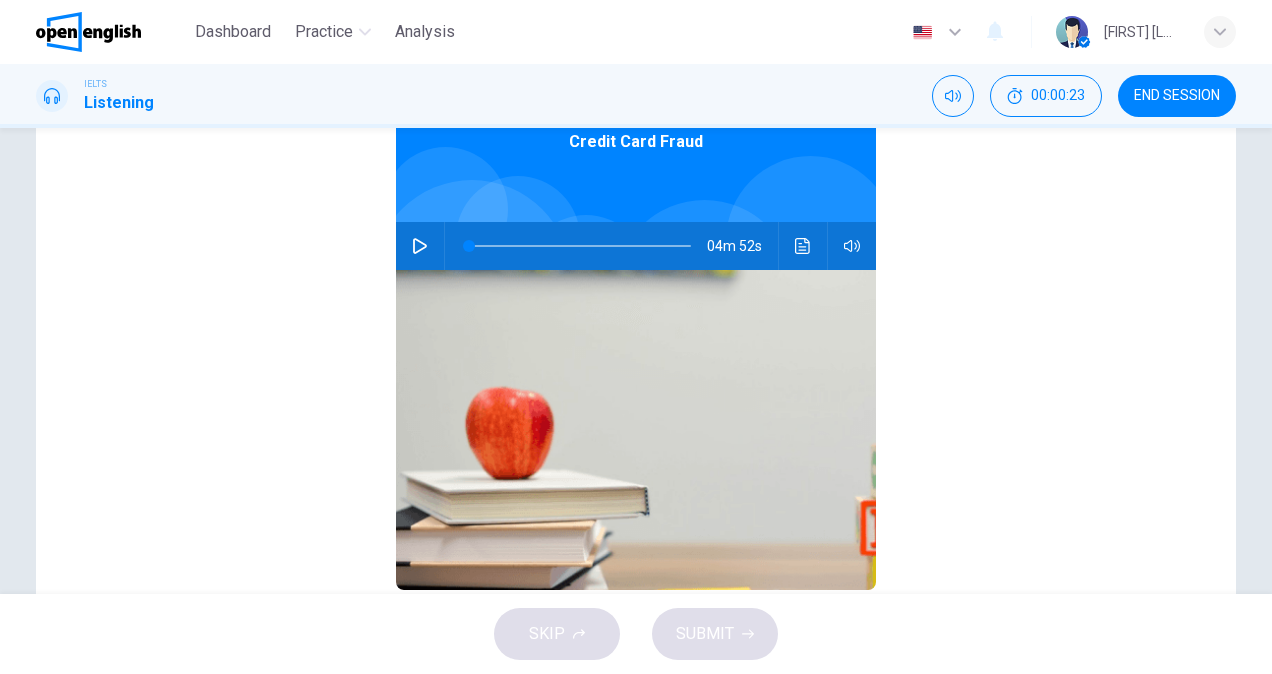 click 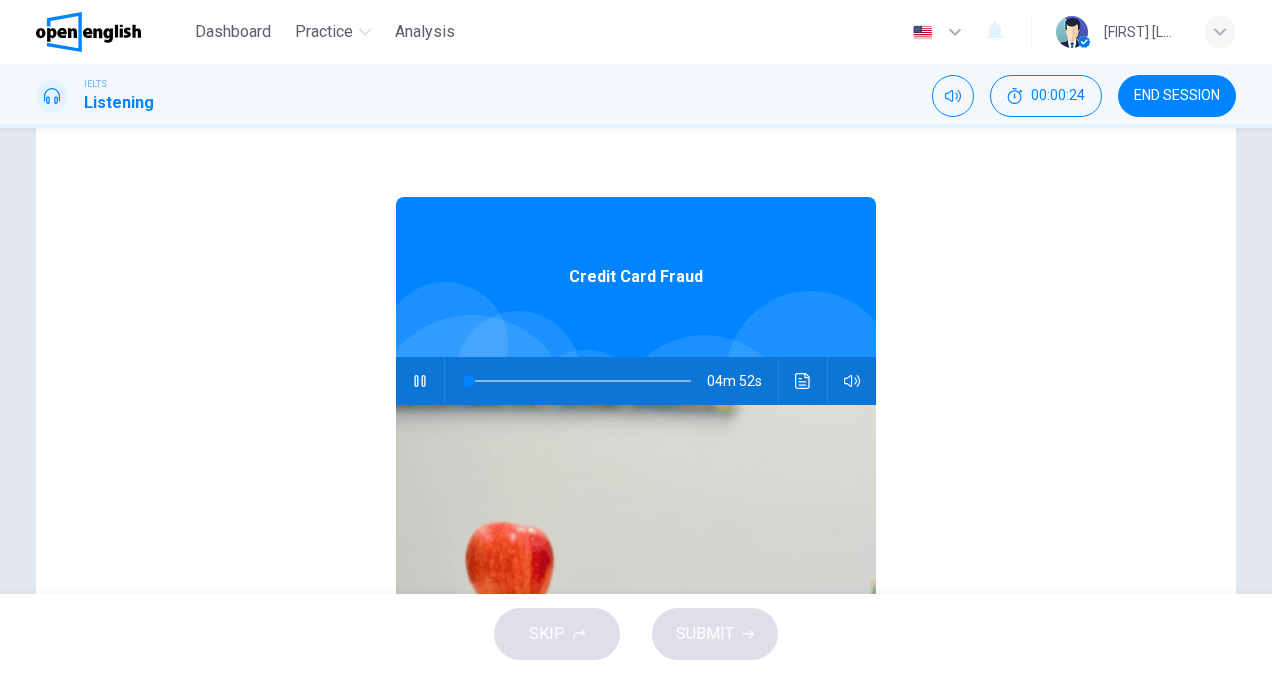 scroll, scrollTop: 0, scrollLeft: 0, axis: both 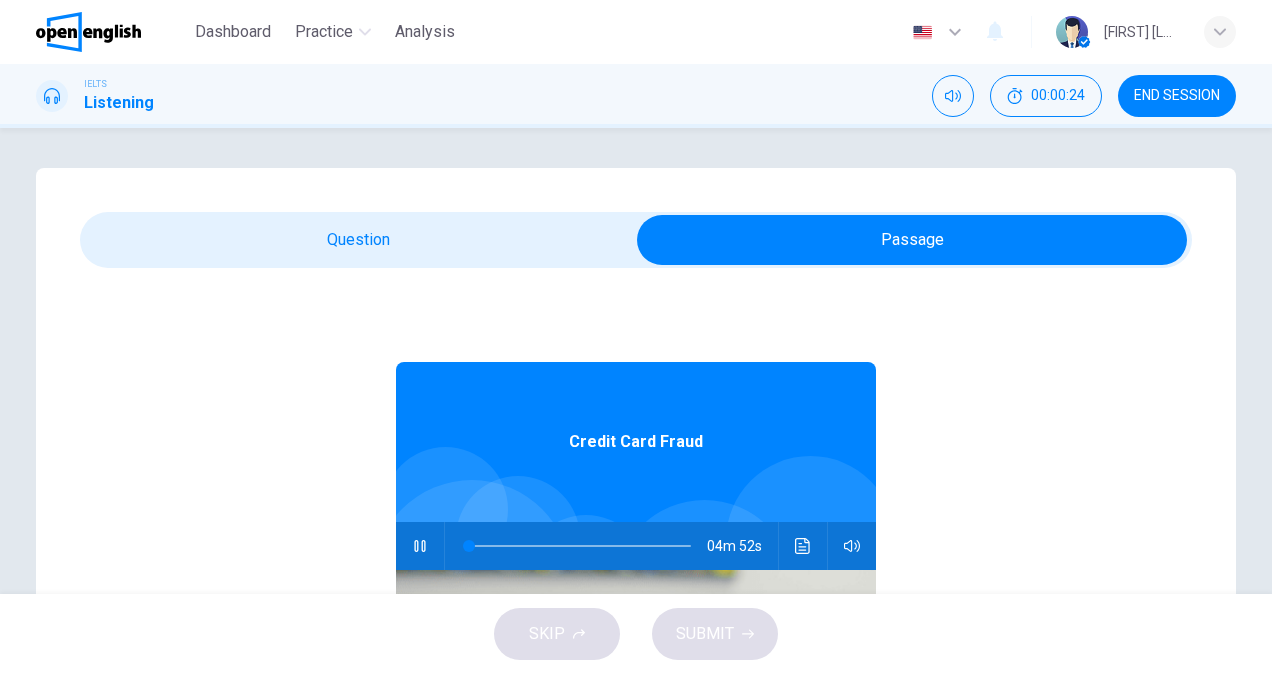type on "*" 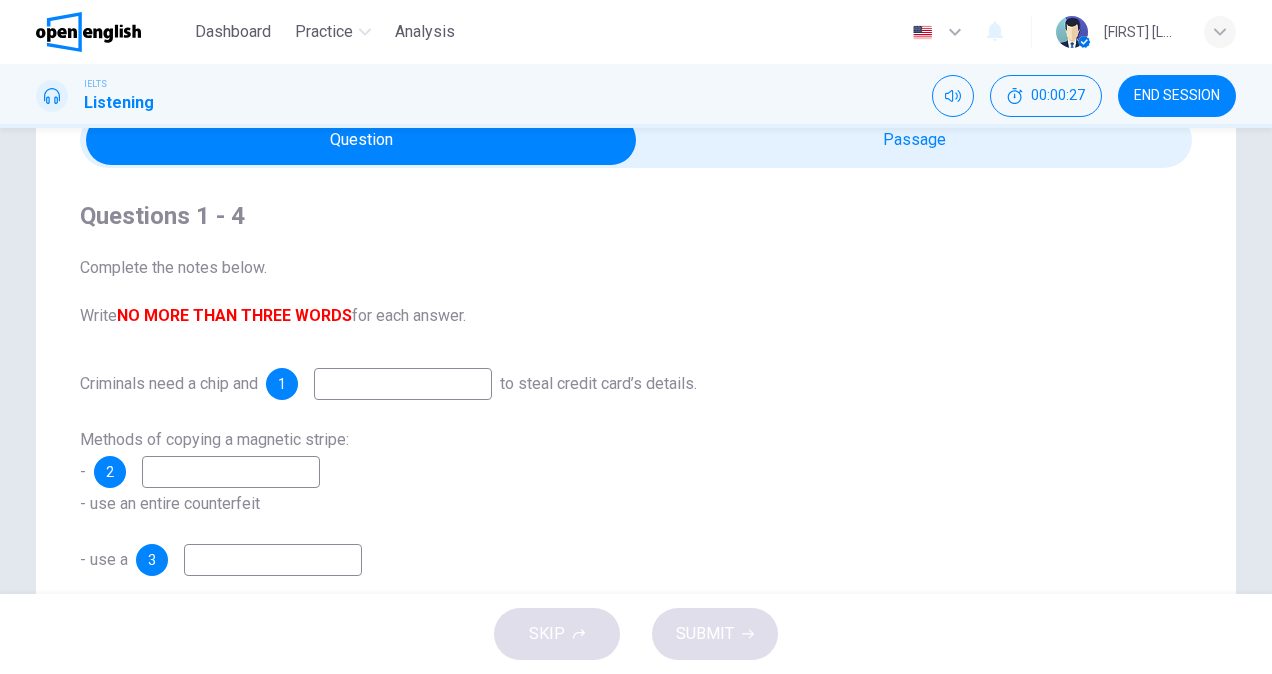 scroll, scrollTop: 200, scrollLeft: 0, axis: vertical 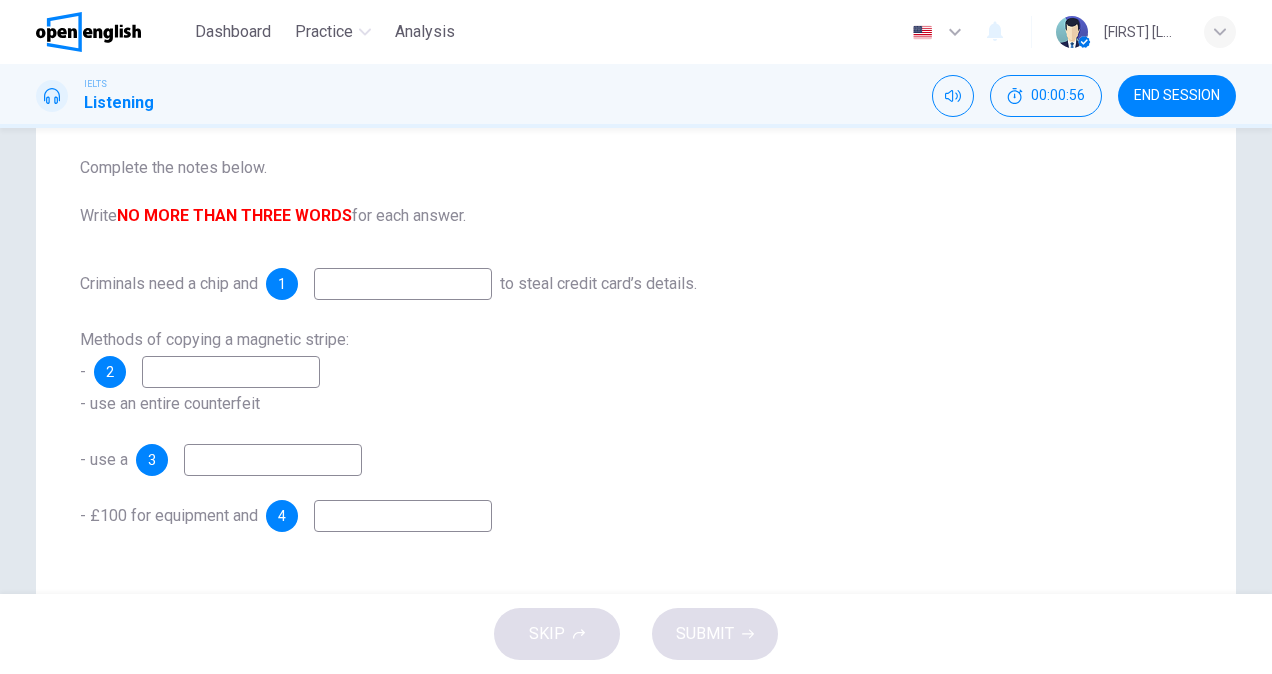 click at bounding box center (403, 284) 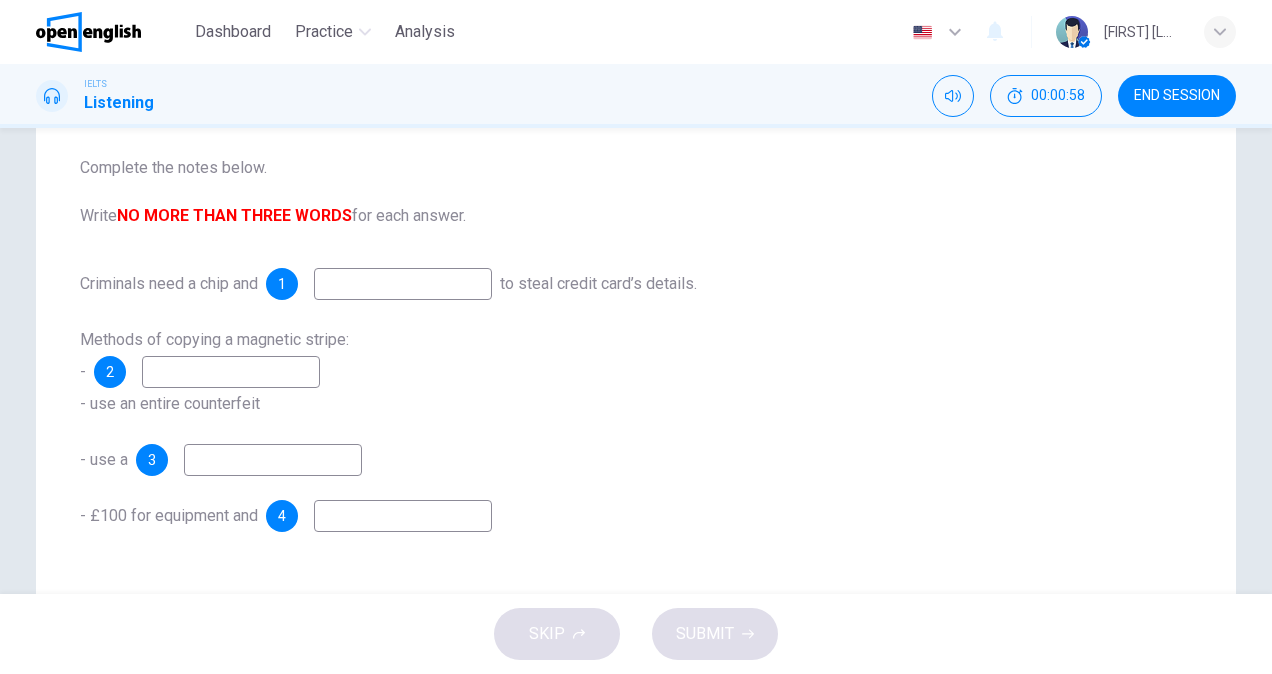 click on "1" at bounding box center (282, 284) 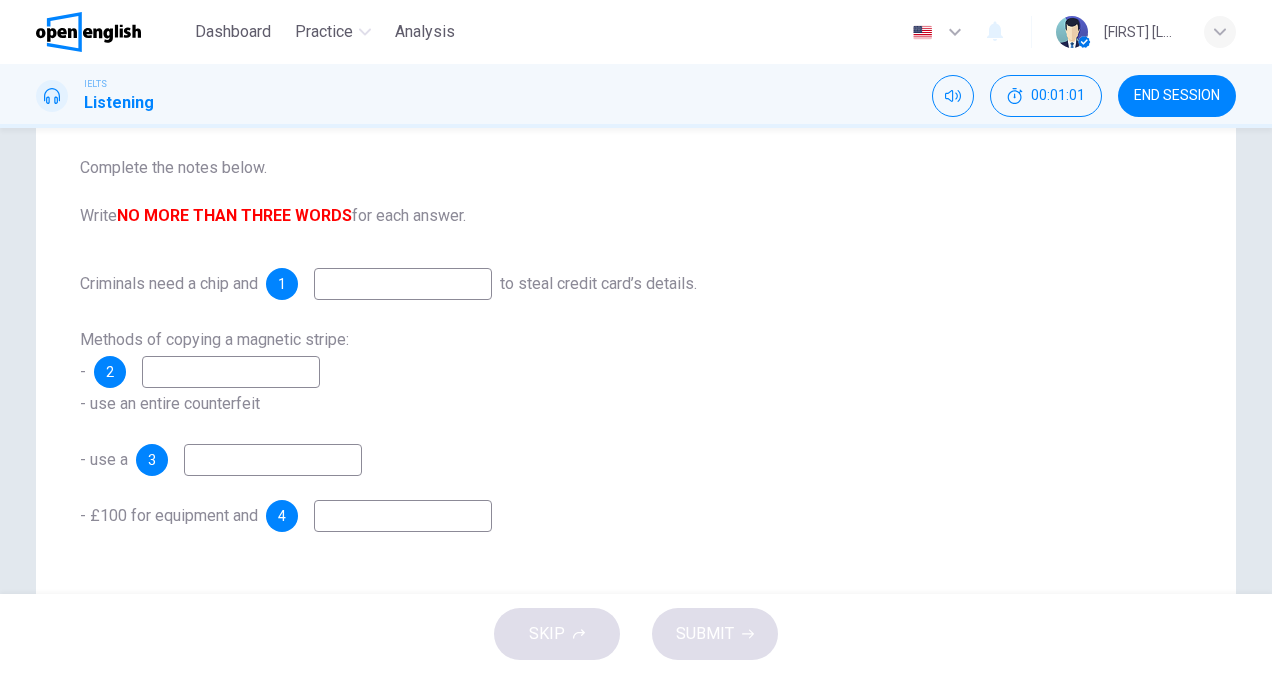 click at bounding box center [403, 284] 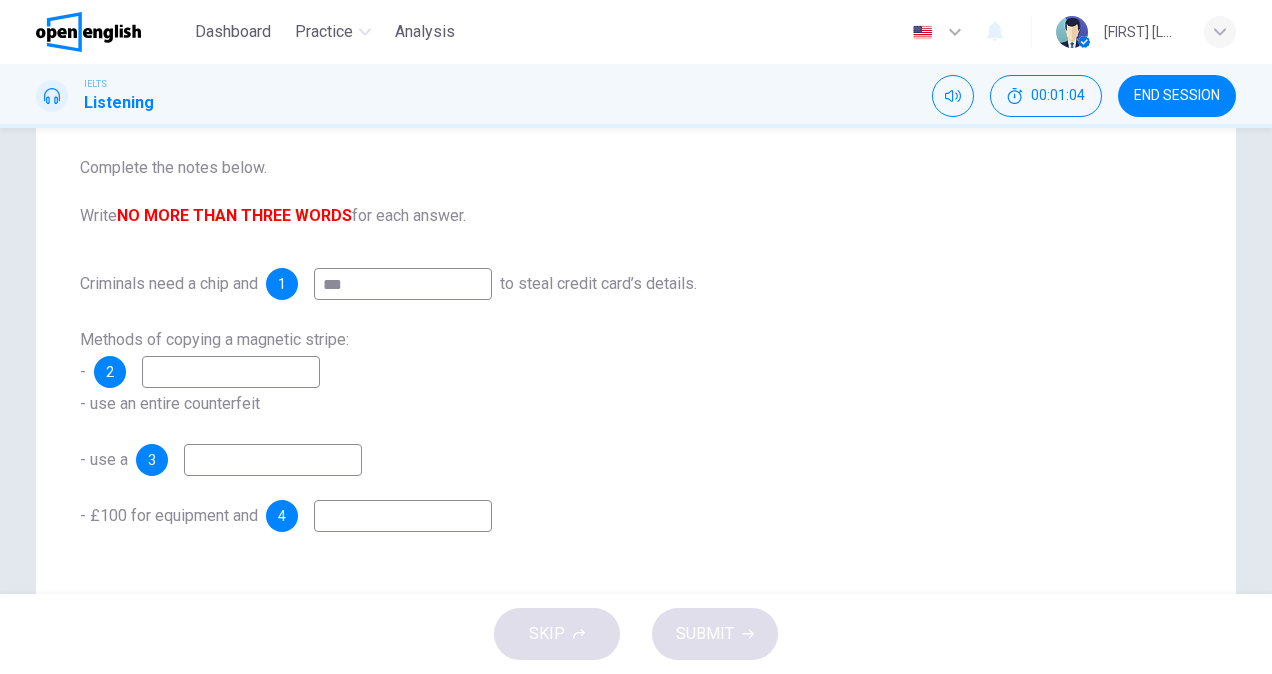 type on "***" 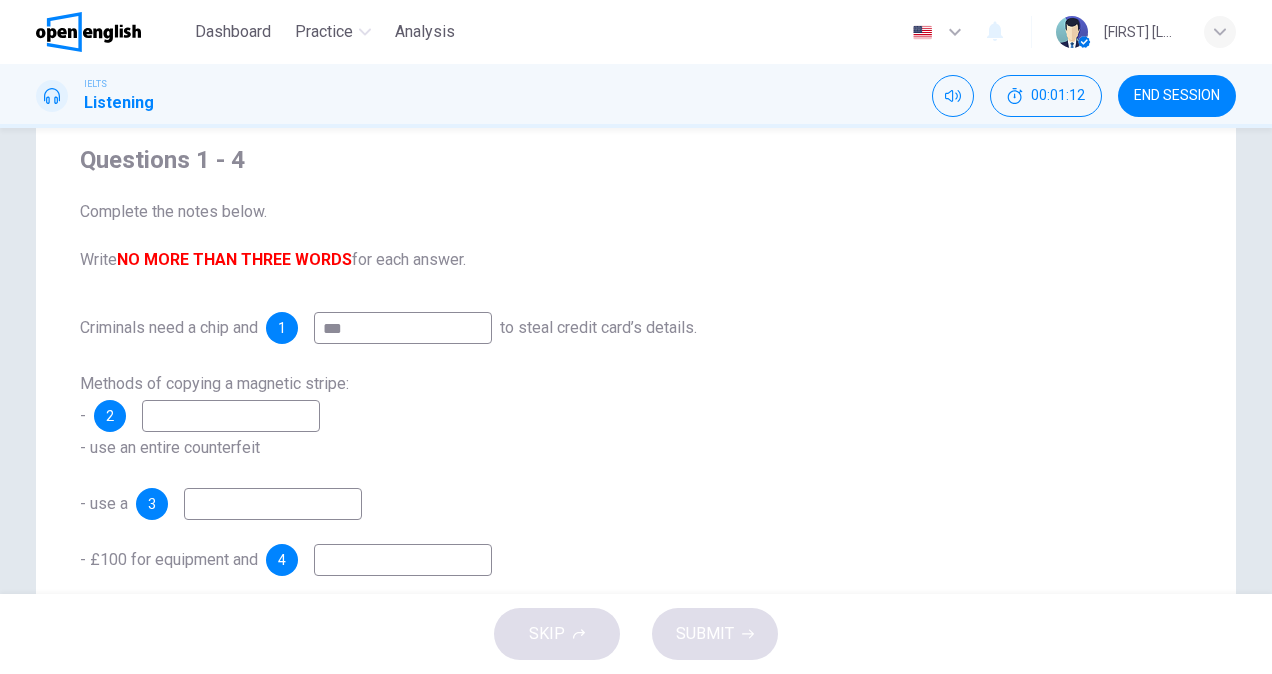 scroll, scrollTop: 200, scrollLeft: 0, axis: vertical 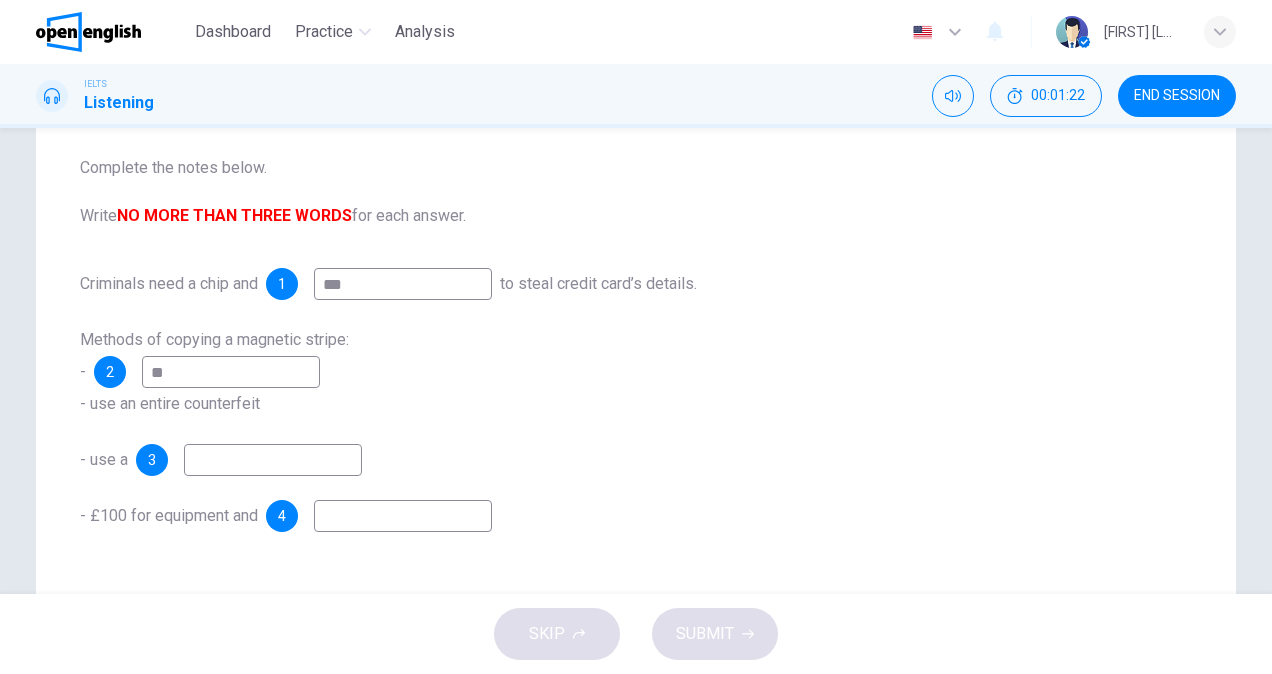 type on "*" 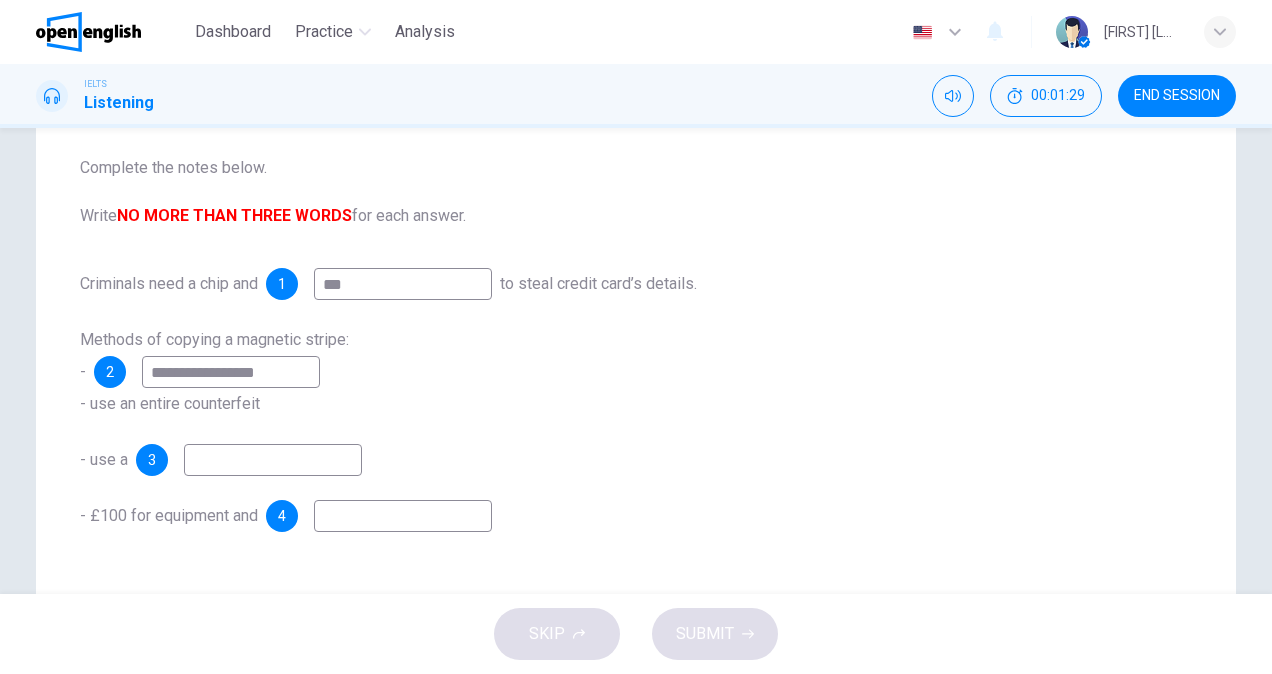 type on "**********" 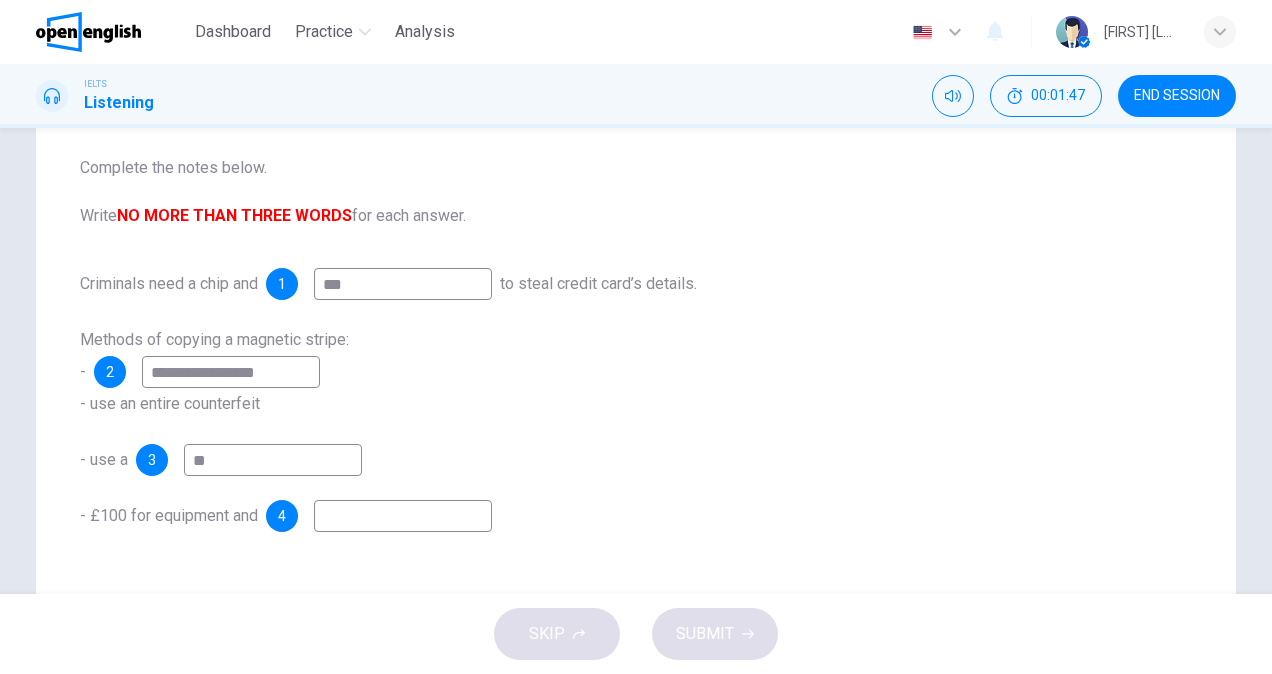 type on "*" 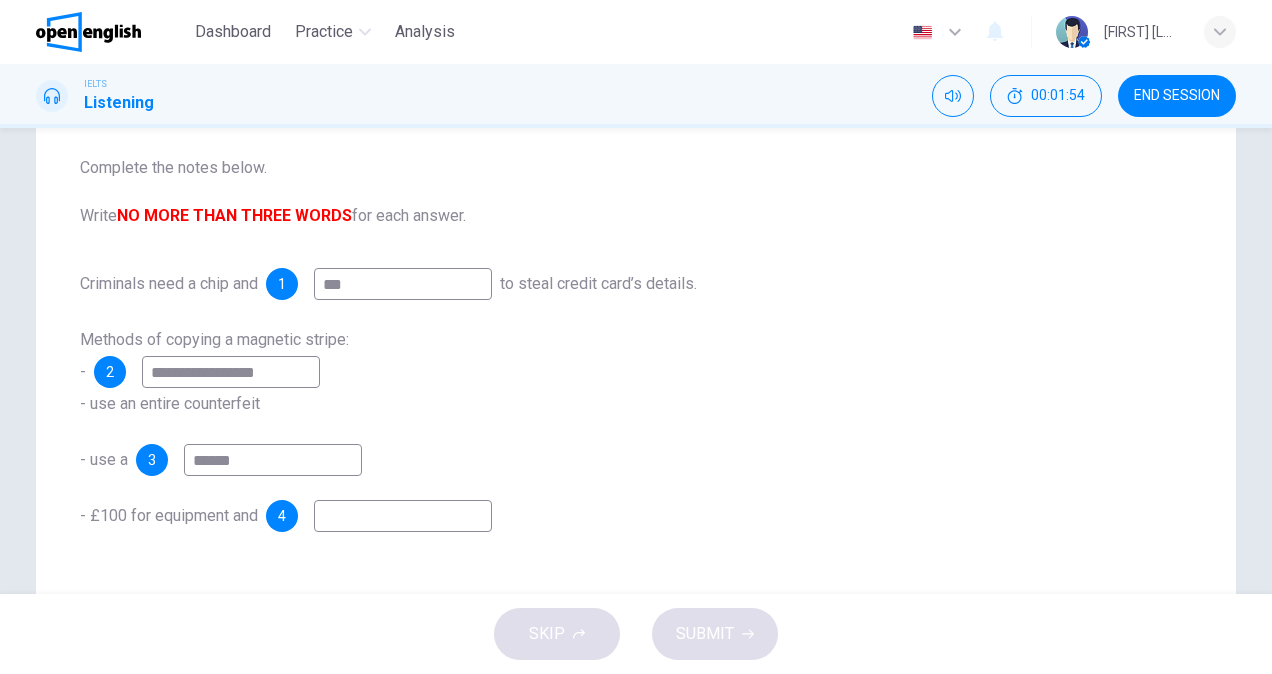 click at bounding box center (403, 516) 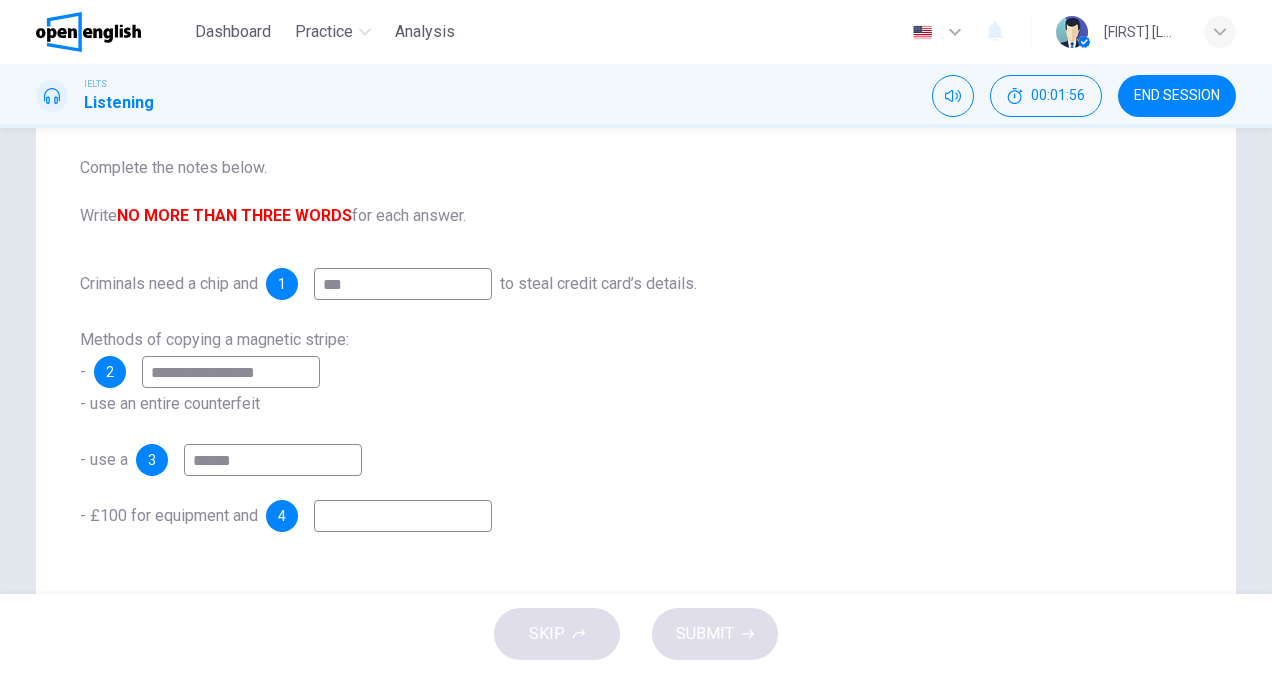 click at bounding box center (403, 516) 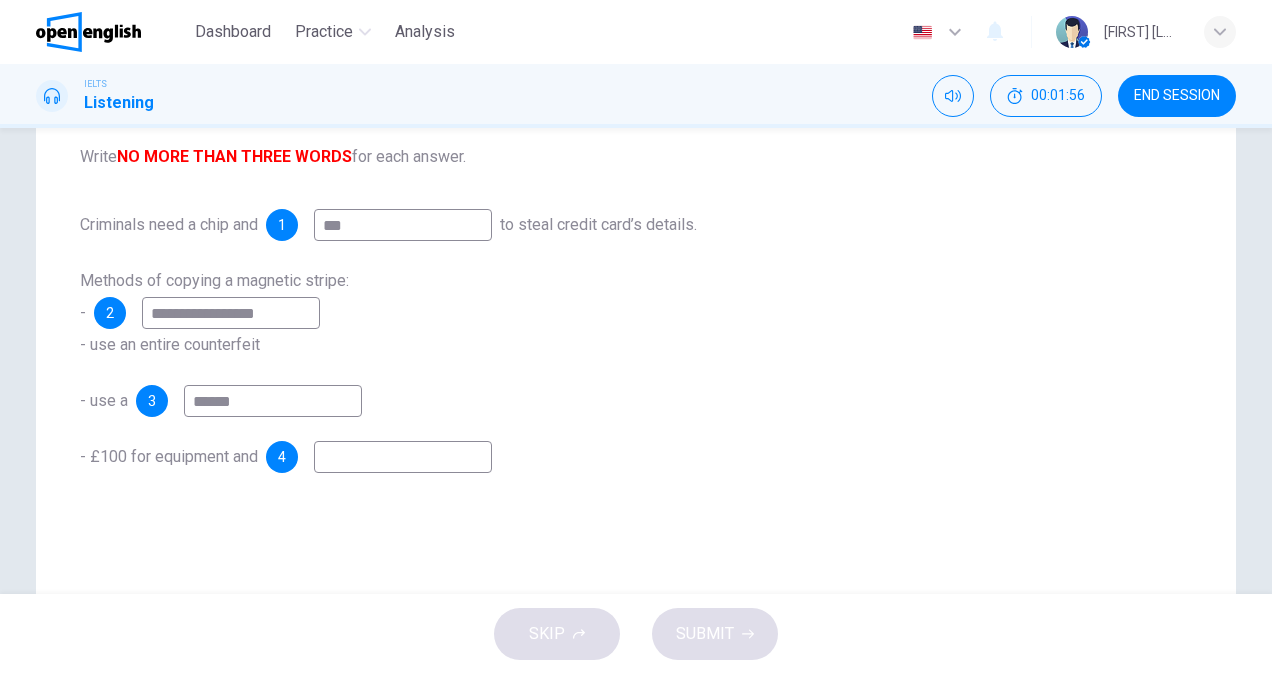 scroll, scrollTop: 300, scrollLeft: 0, axis: vertical 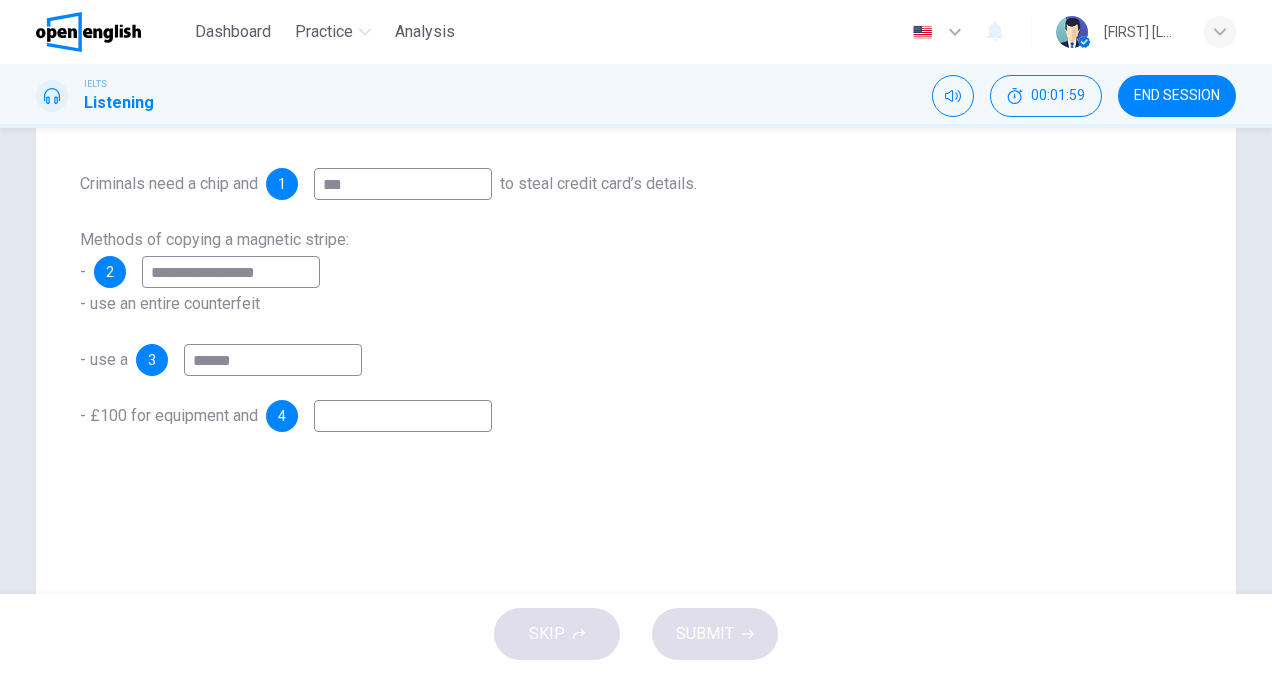 click on "******" at bounding box center [273, 360] 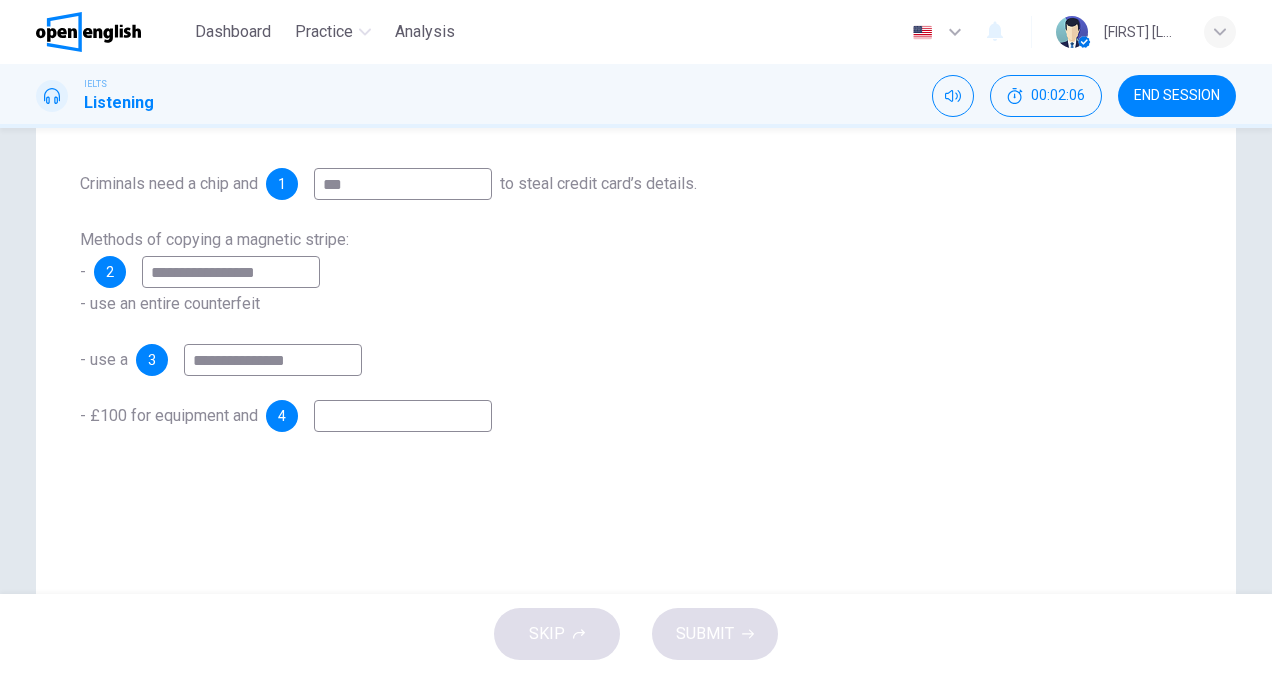 type on "**********" 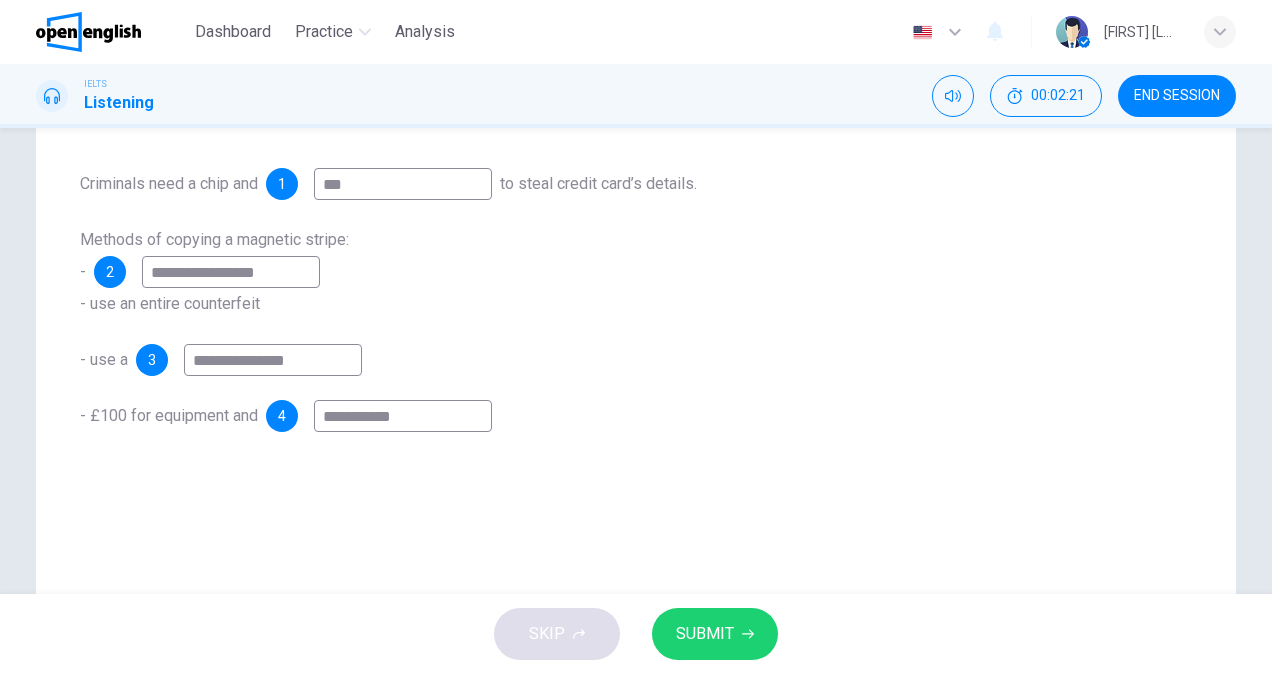 type on "**********" 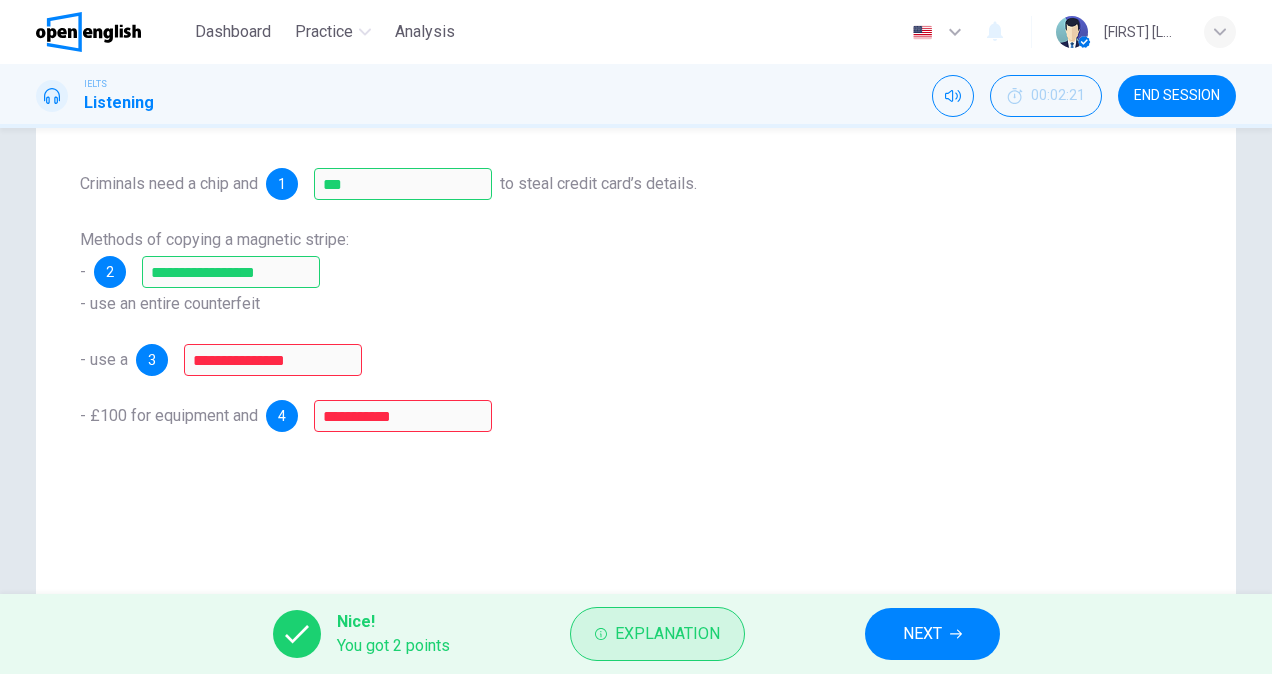 click on "Explanation" at bounding box center [657, 634] 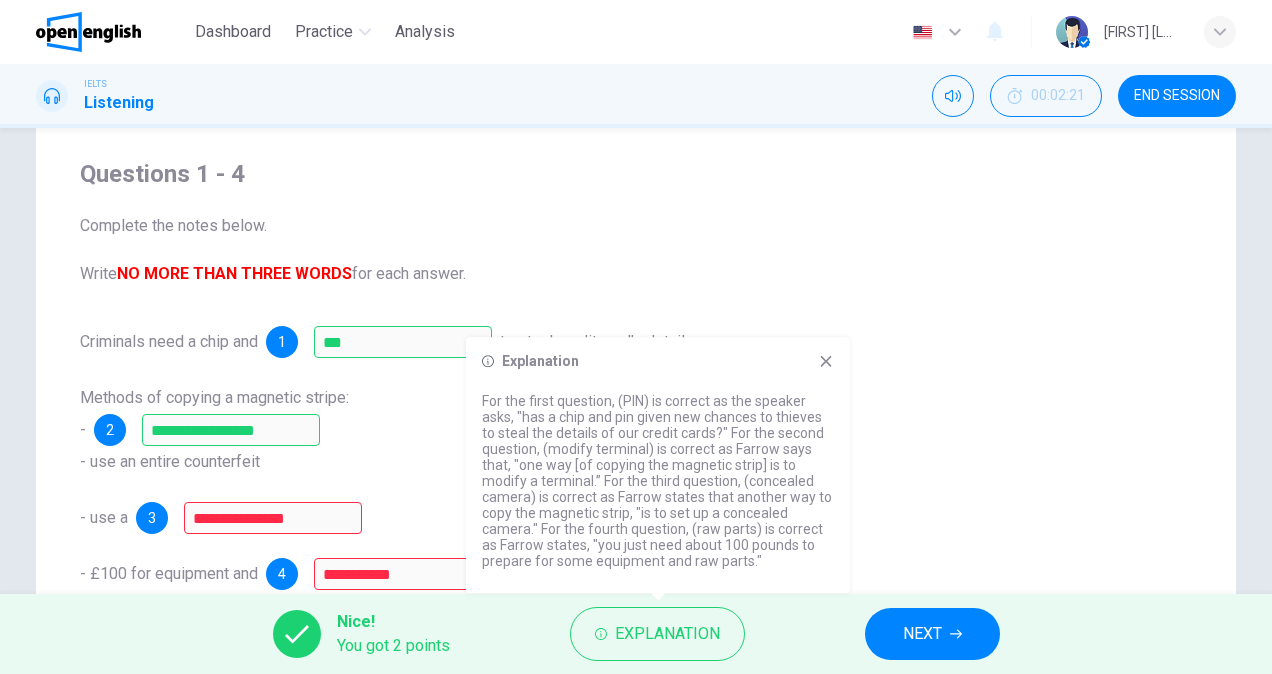 scroll, scrollTop: 100, scrollLeft: 0, axis: vertical 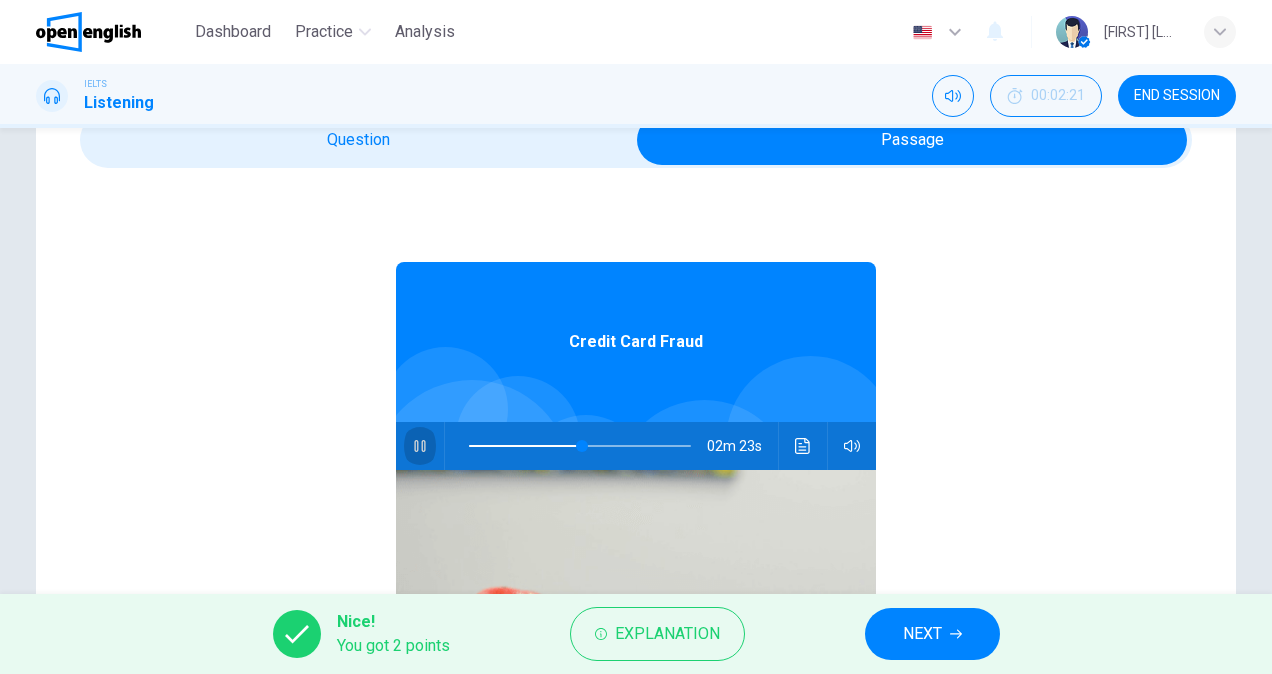 click 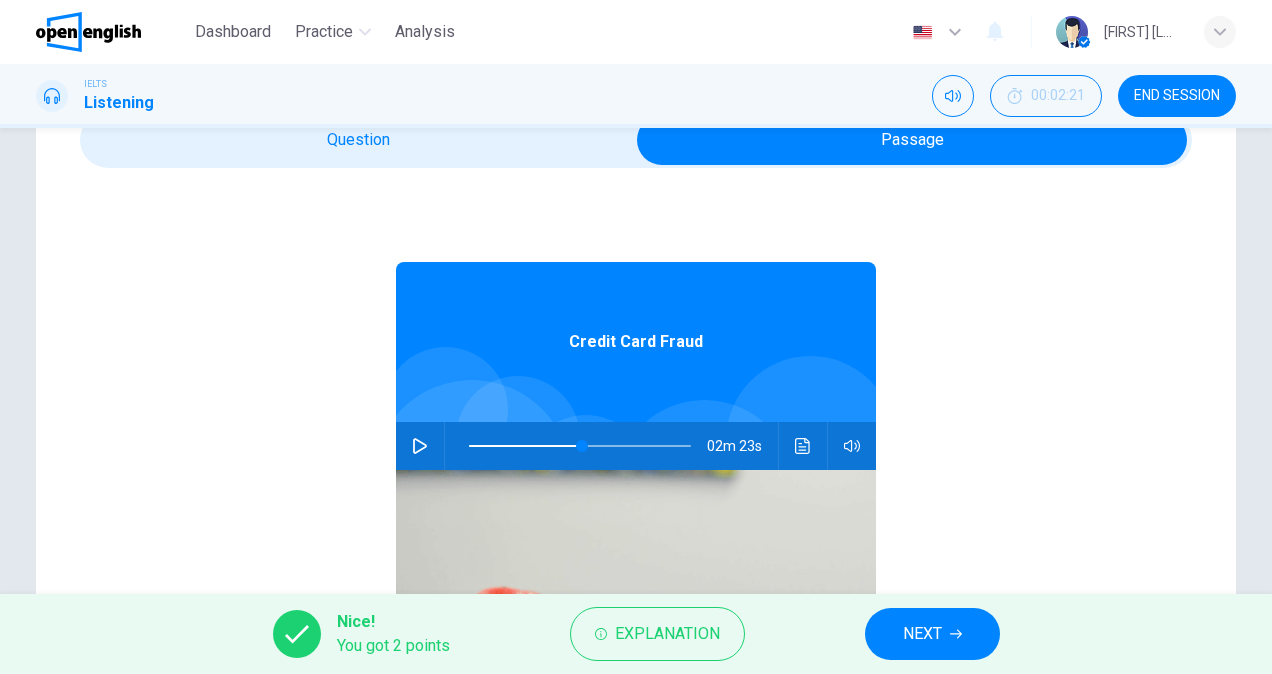 click at bounding box center (580, 446) 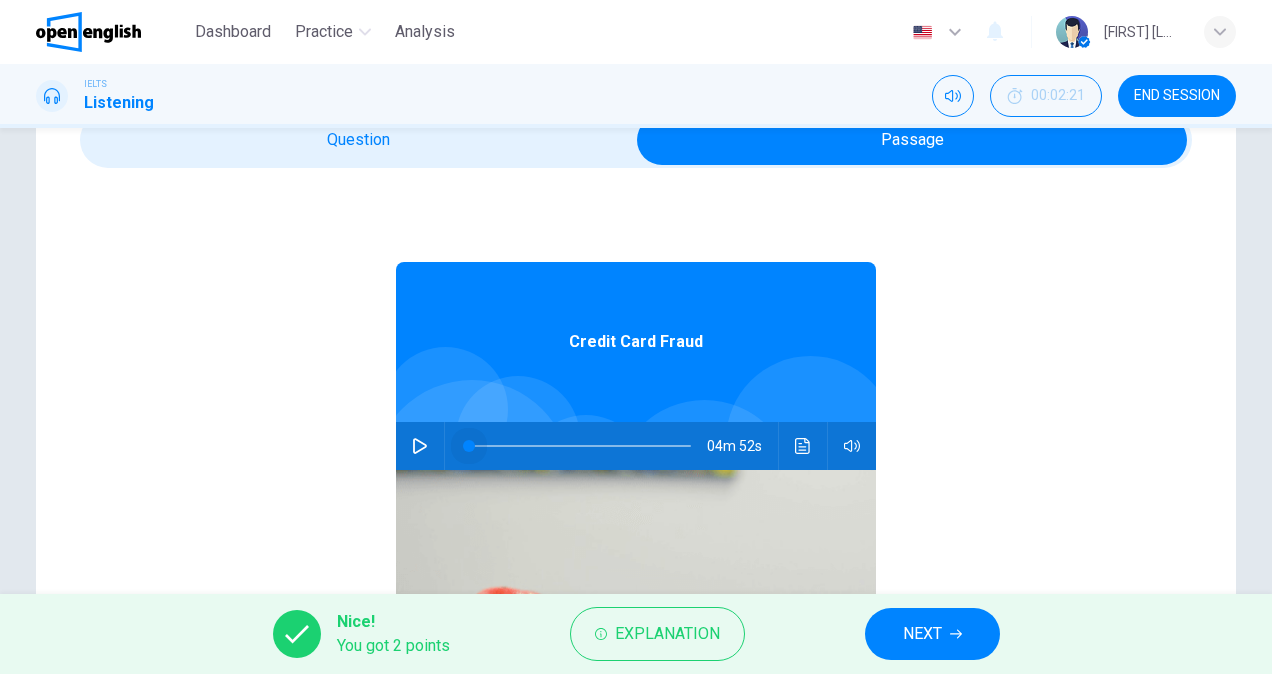 drag, startPoint x: 510, startPoint y: 446, endPoint x: 445, endPoint y: 447, distance: 65.00769 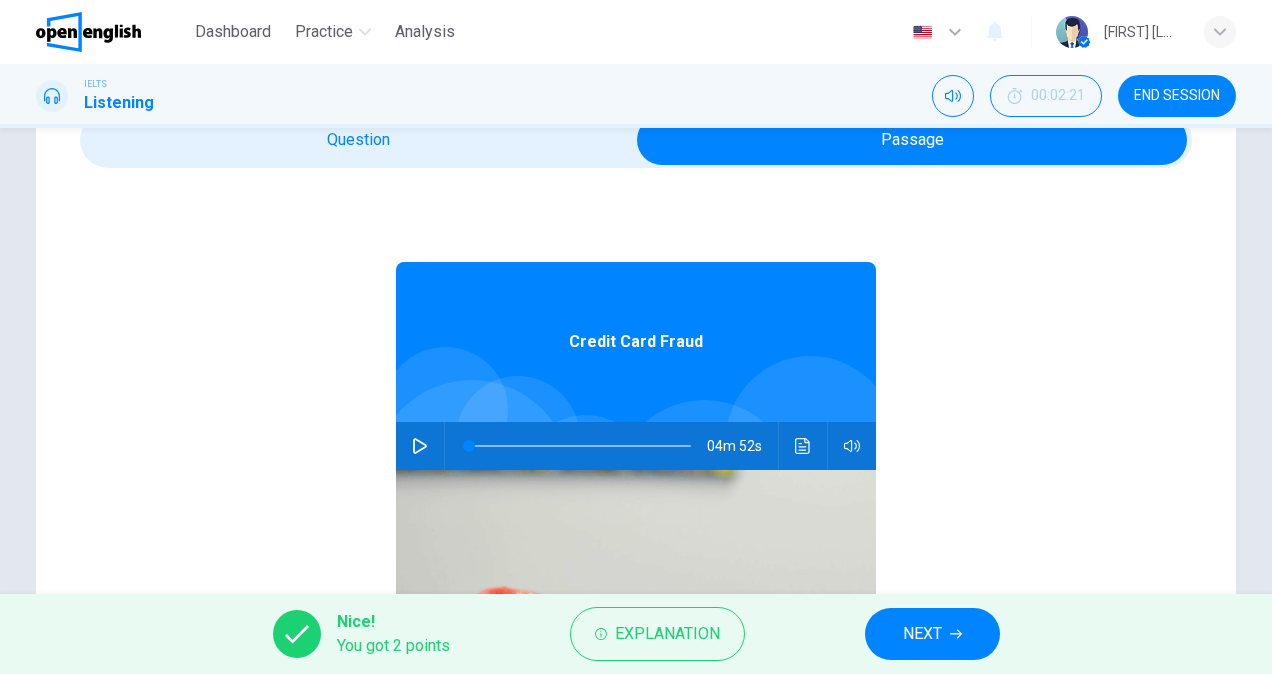 click 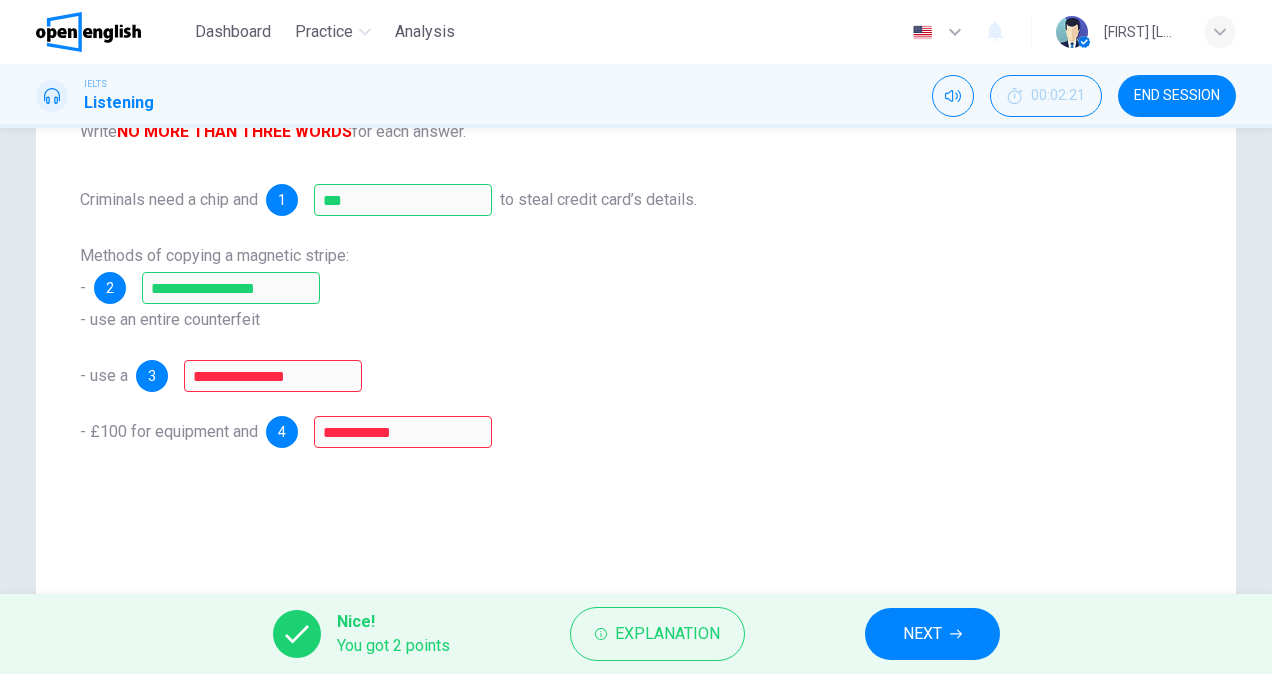 scroll, scrollTop: 218, scrollLeft: 0, axis: vertical 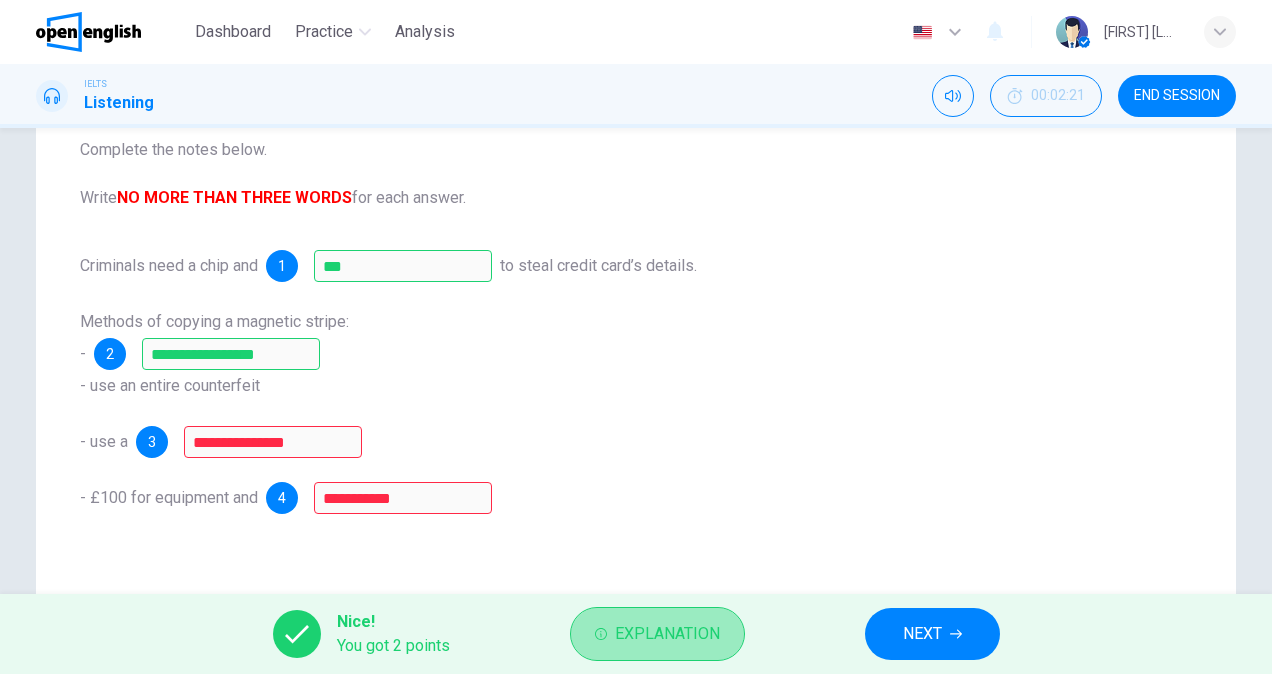 click on "Explanation" at bounding box center (667, 634) 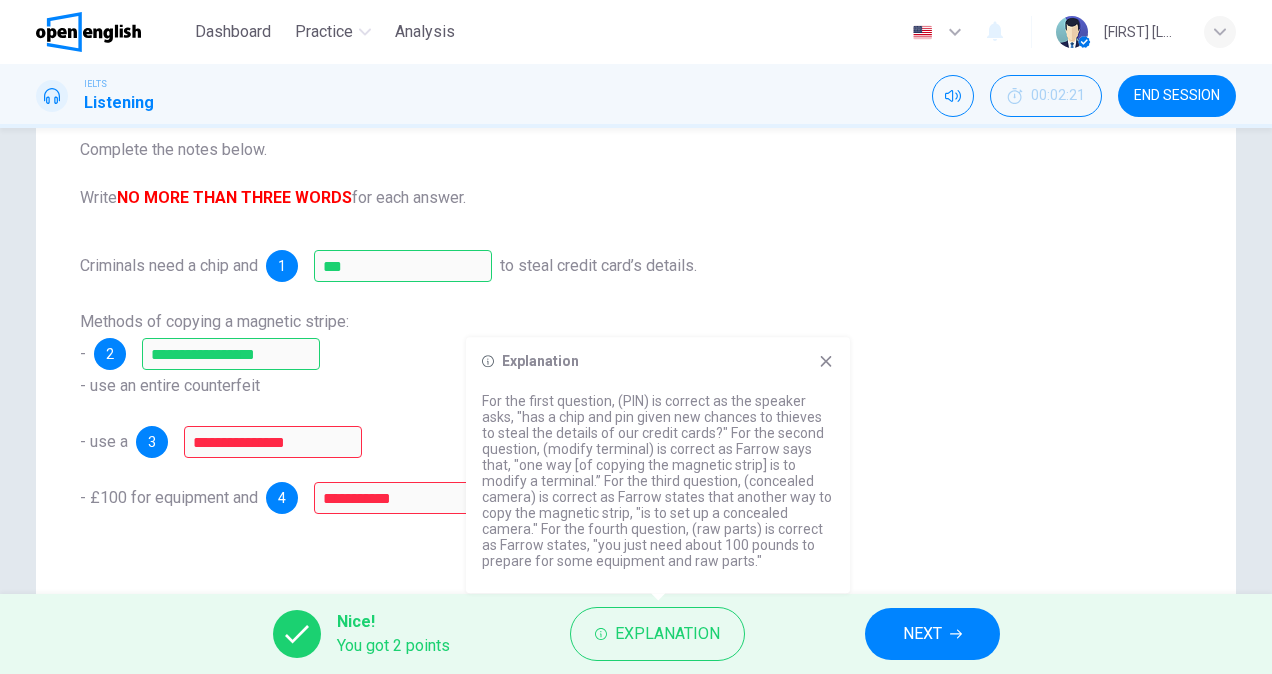 drag, startPoint x: 747, startPoint y: 482, endPoint x: 790, endPoint y: 480, distance: 43.046486 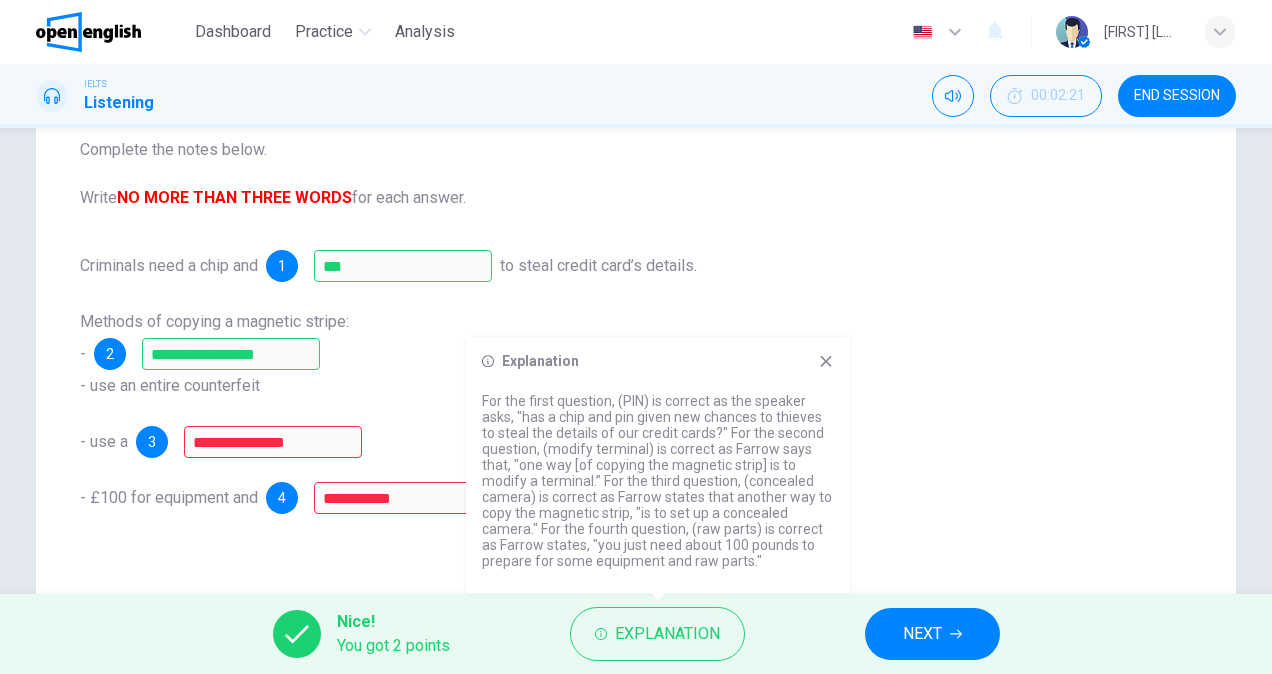 click 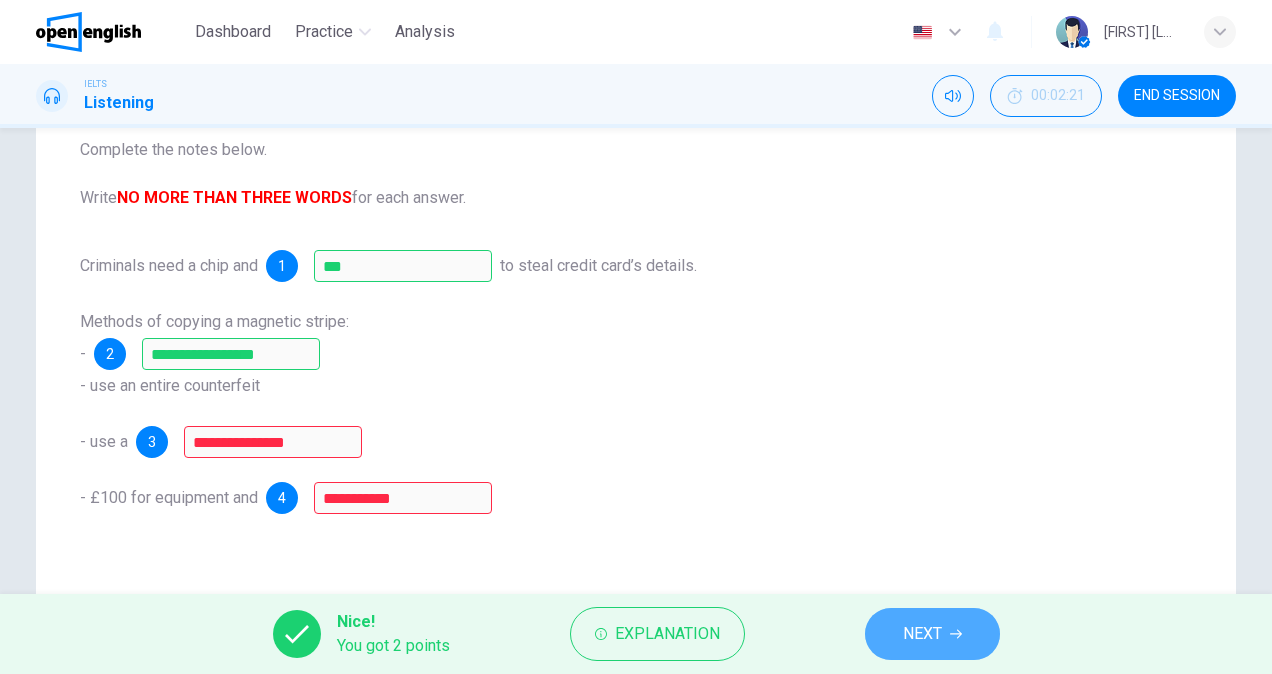 click on "NEXT" at bounding box center (922, 634) 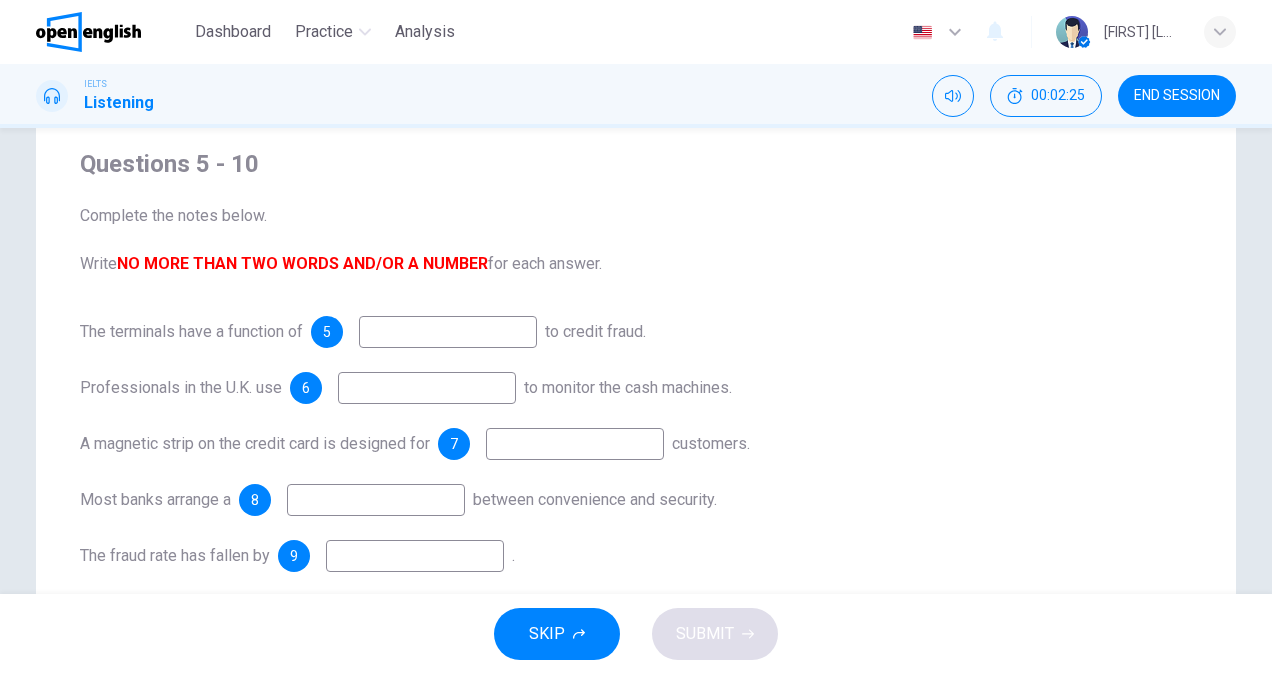 scroll, scrollTop: 200, scrollLeft: 0, axis: vertical 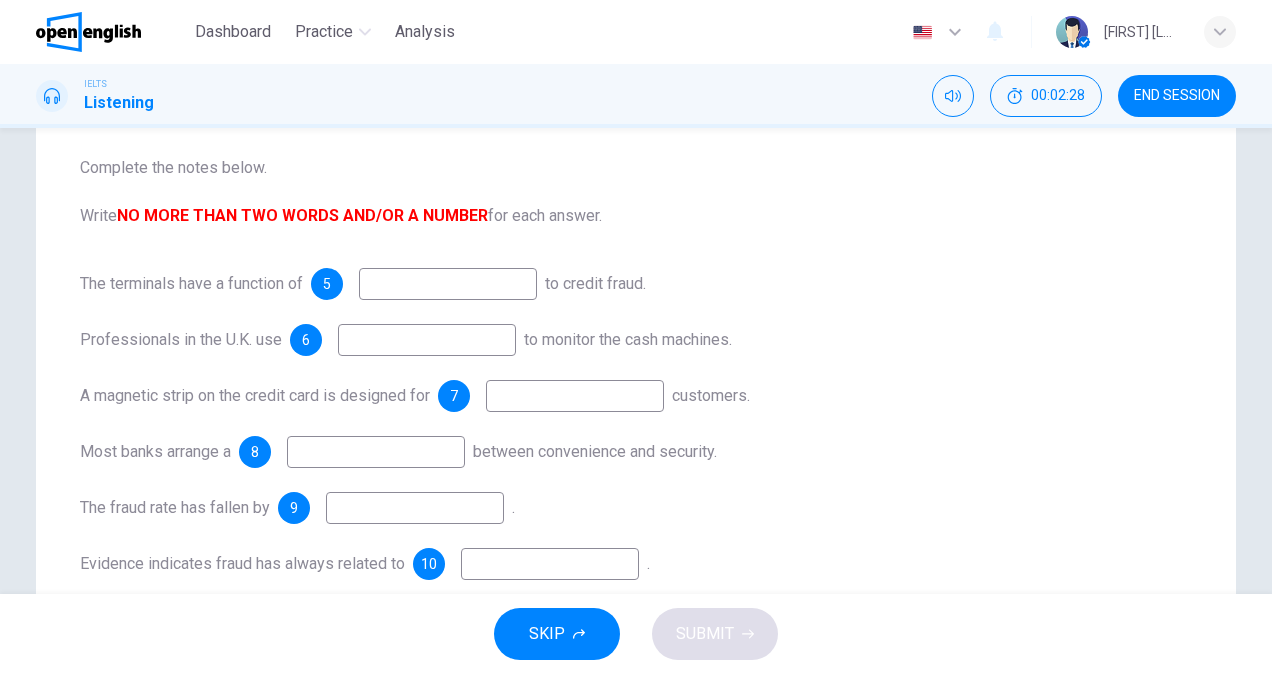 click at bounding box center (448, 284) 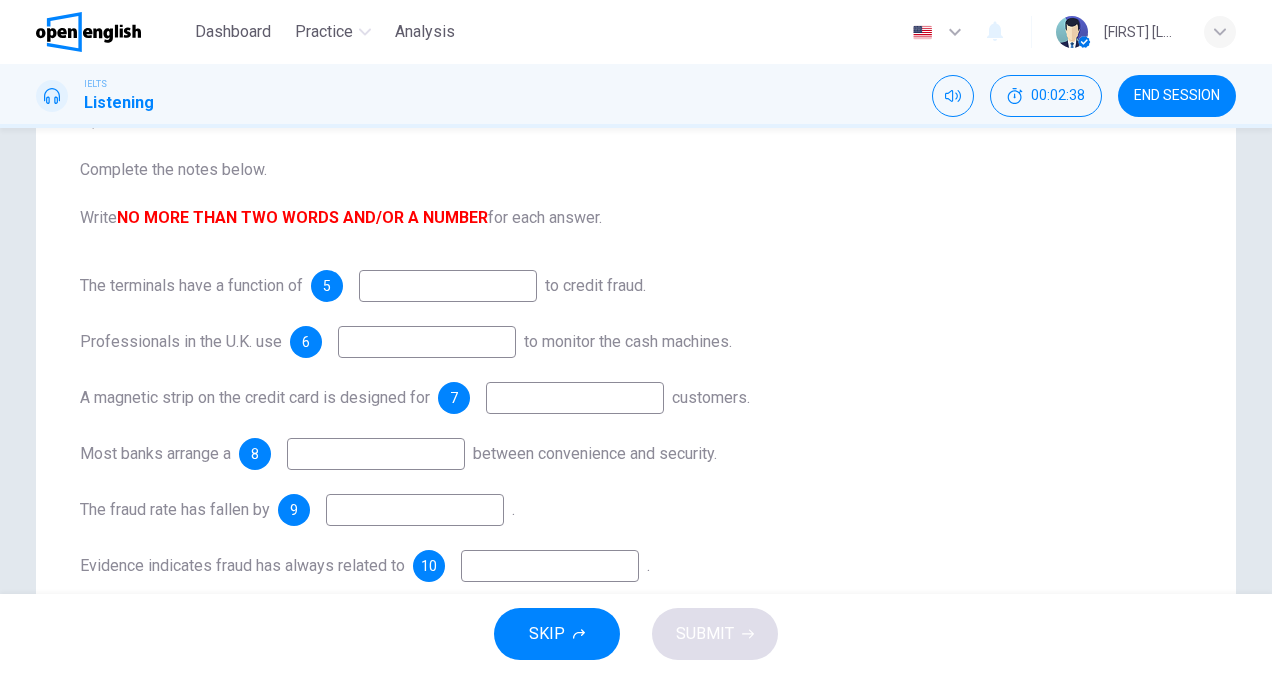 scroll, scrollTop: 200, scrollLeft: 0, axis: vertical 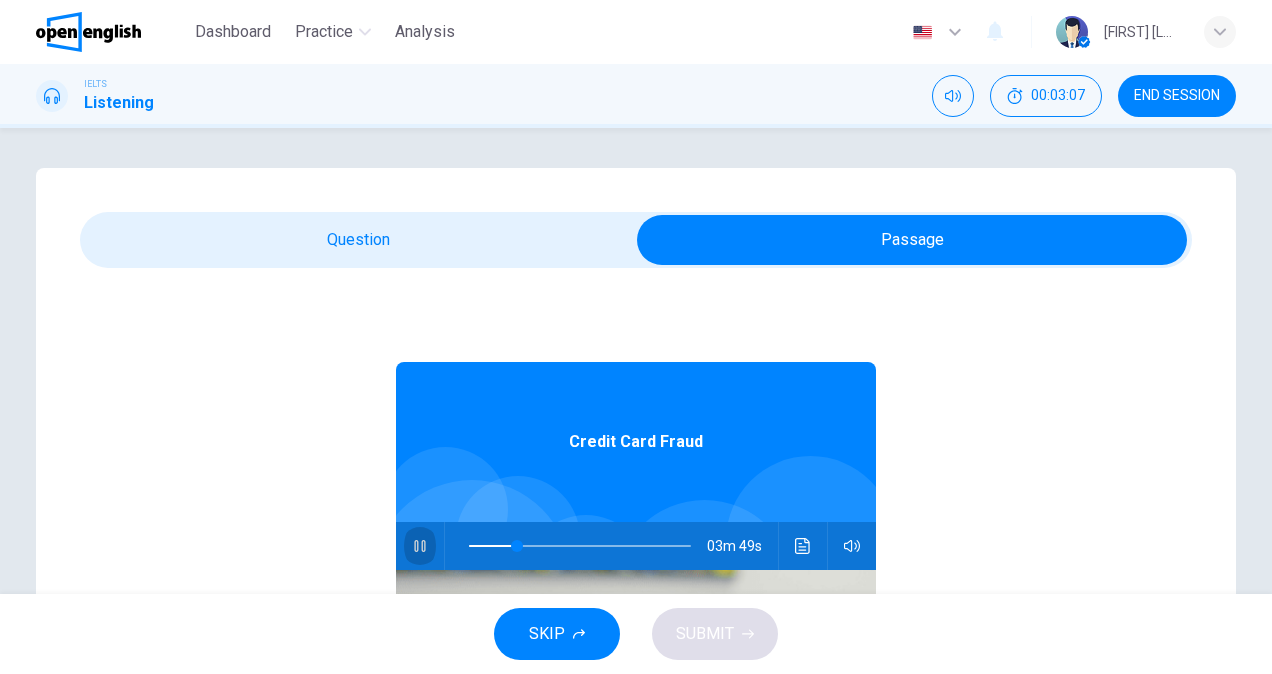 click 